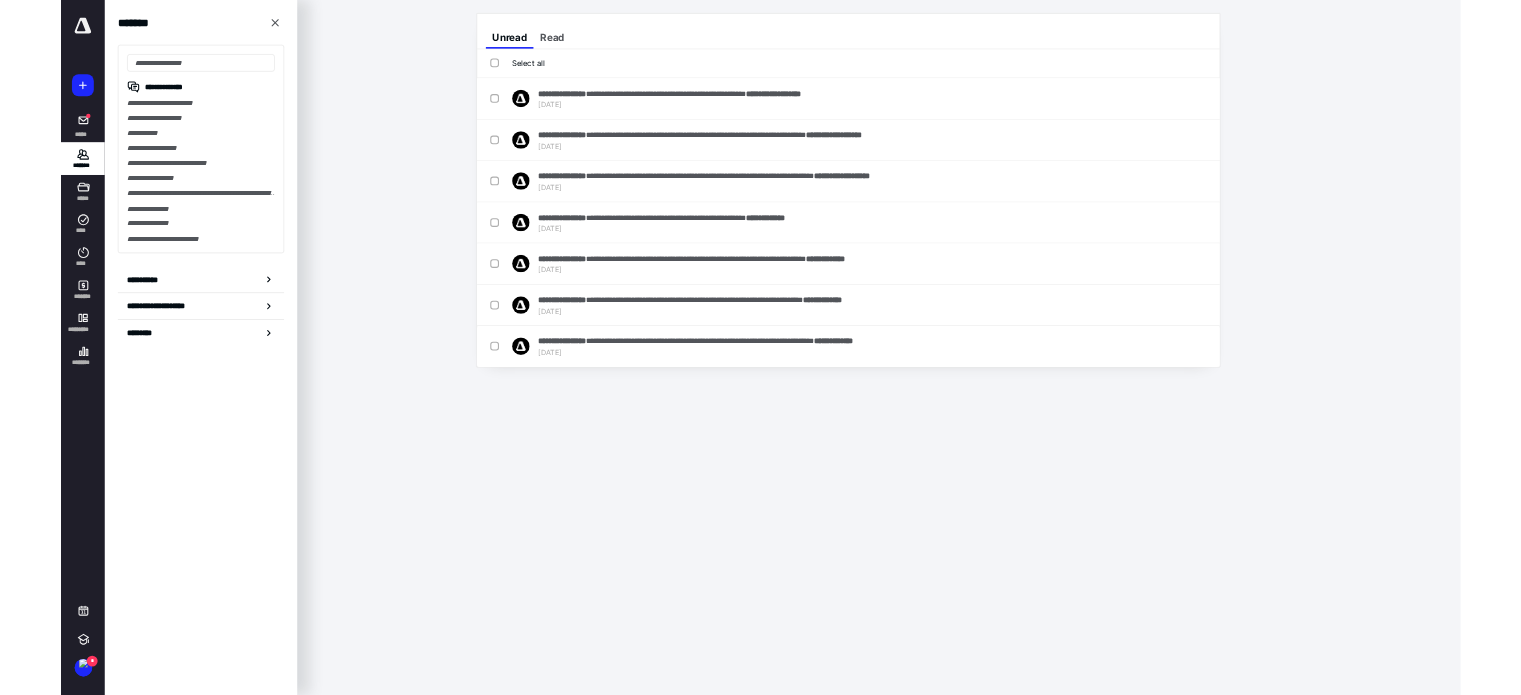 scroll, scrollTop: 0, scrollLeft: 0, axis: both 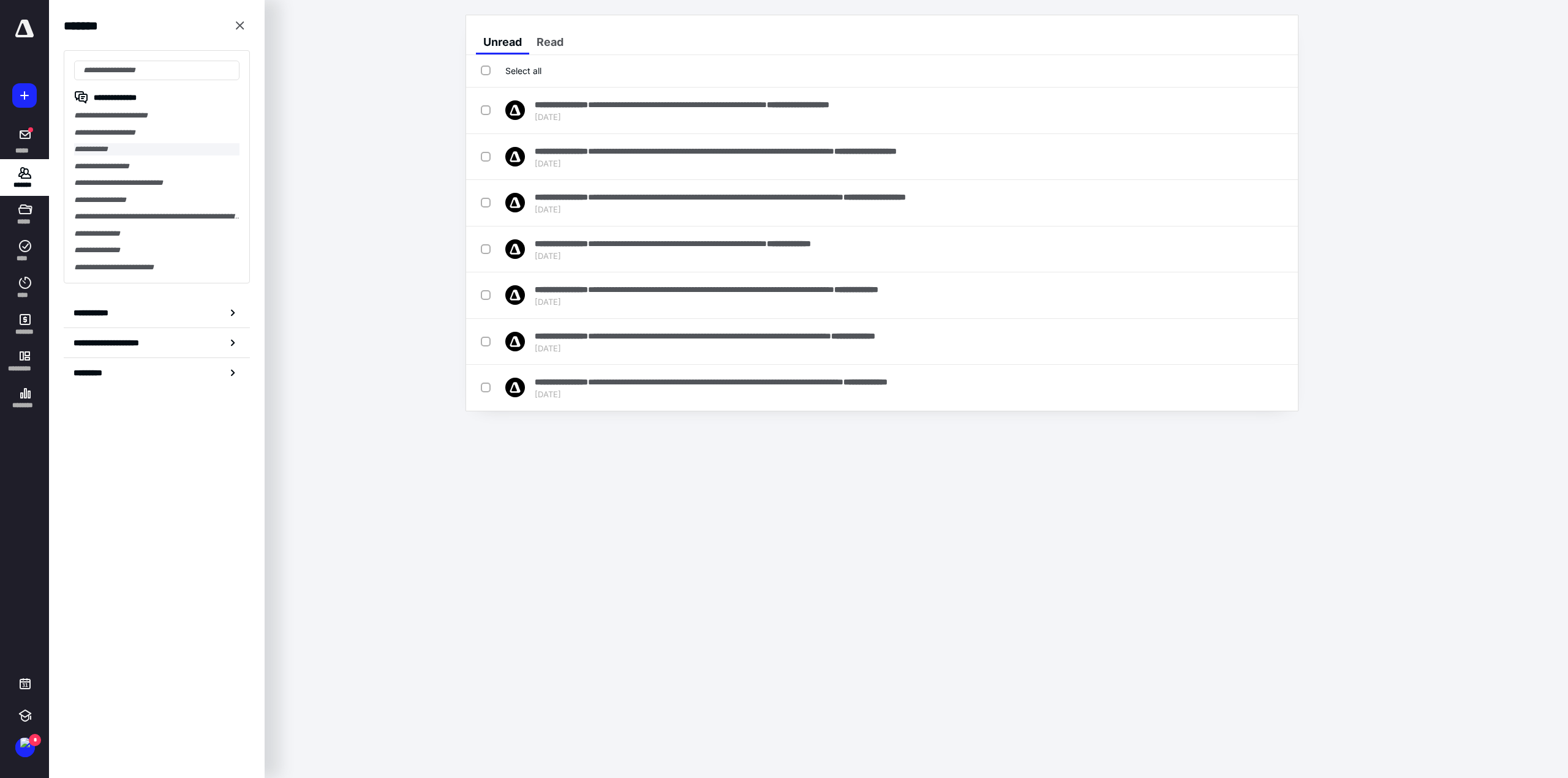 click on "**********" at bounding box center (157, 149) 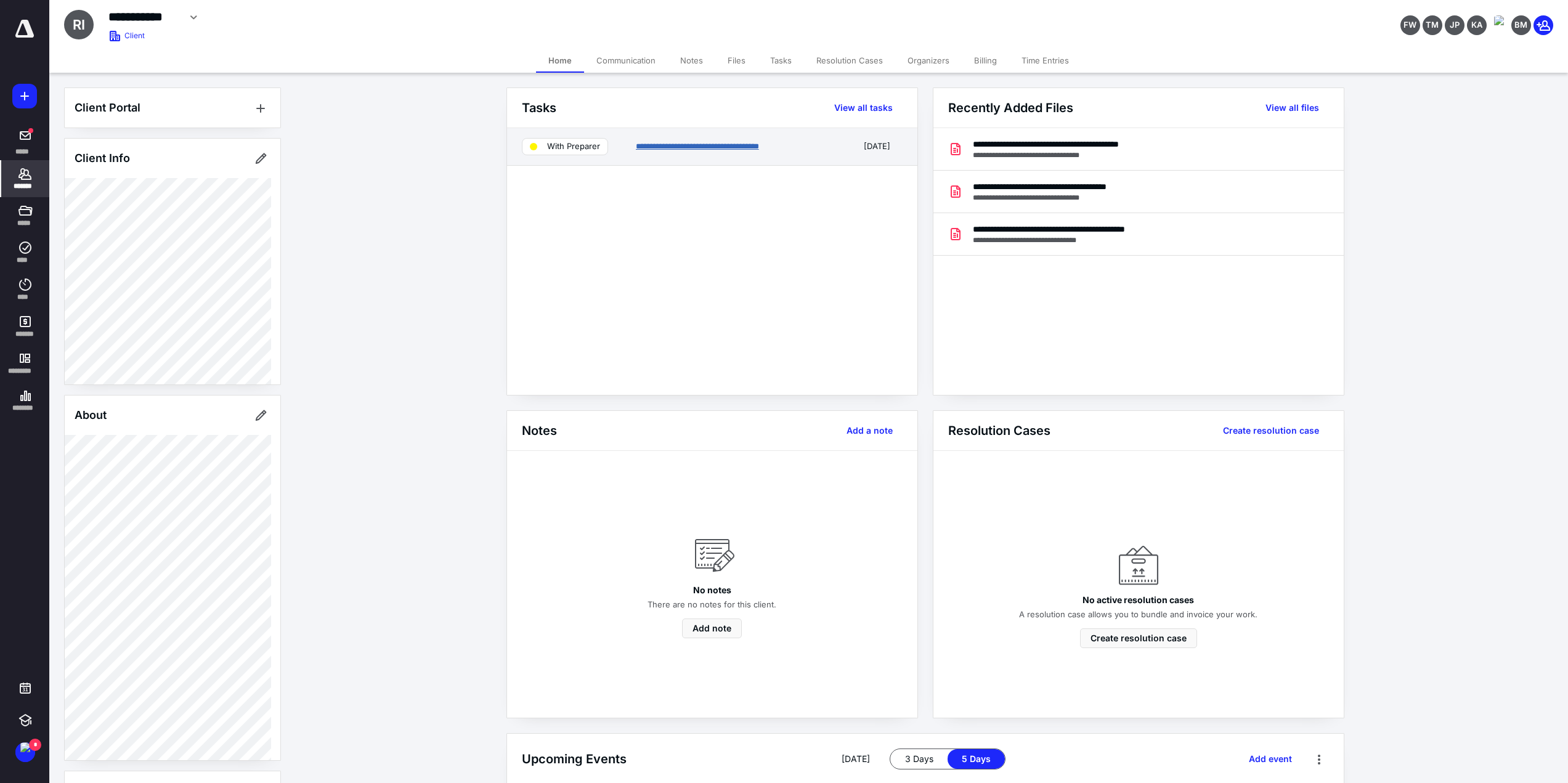 click on "**********" at bounding box center (697, 146) 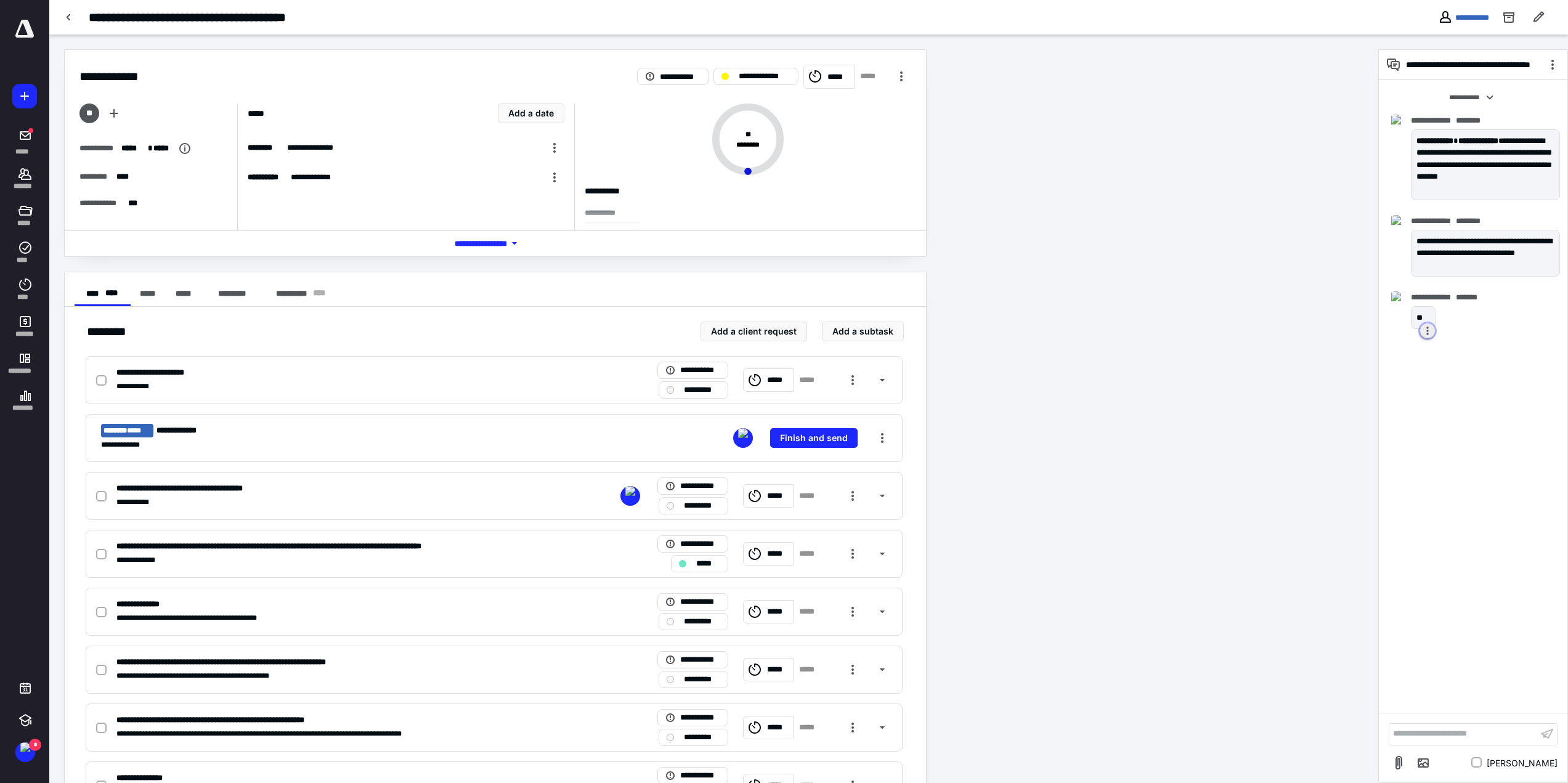 click at bounding box center [1428, 331] 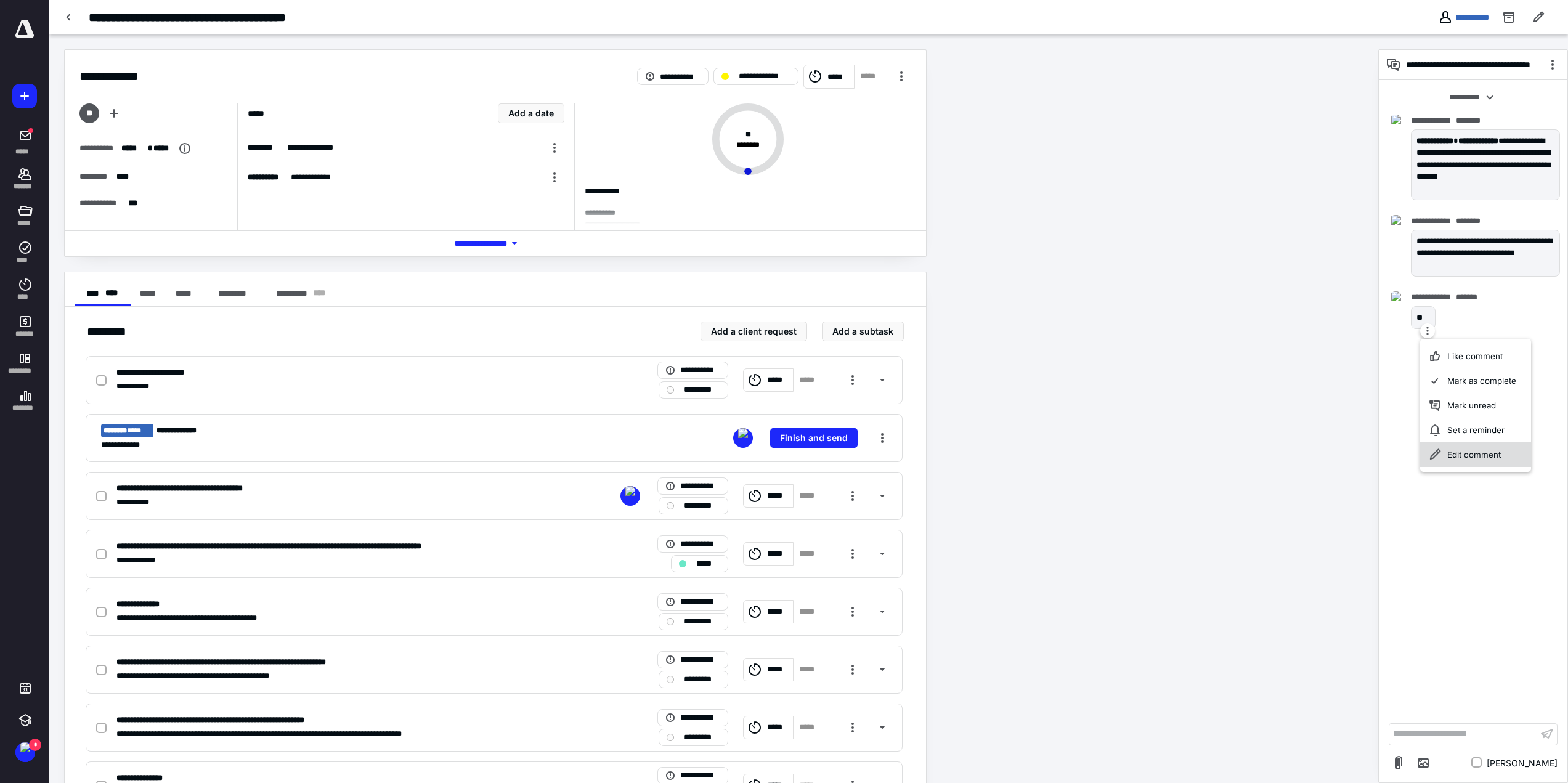 click on "Edit comment" at bounding box center [1476, 455] 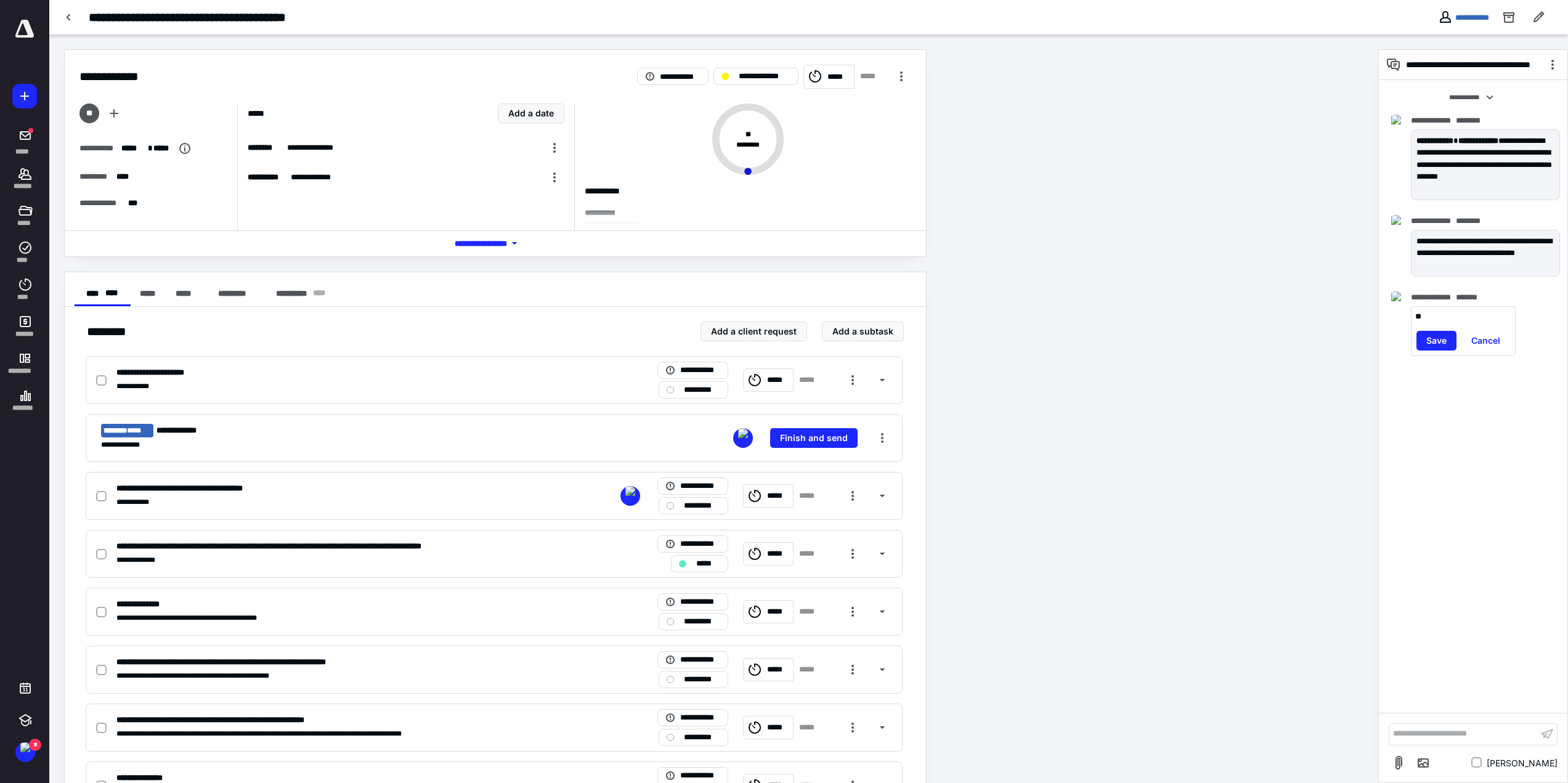 click on "**" at bounding box center (1418, 316) 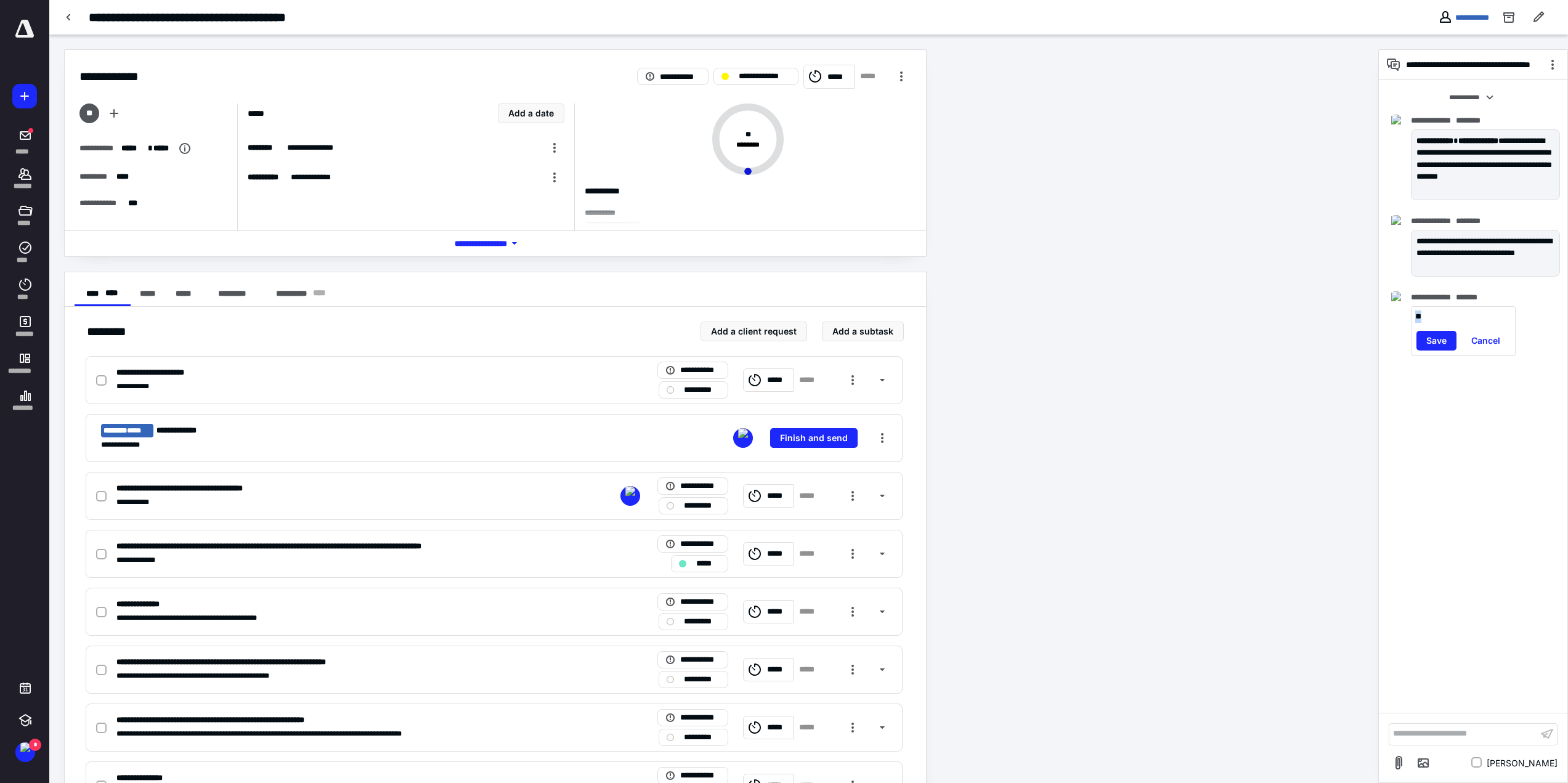 click on "**" at bounding box center (1418, 316) 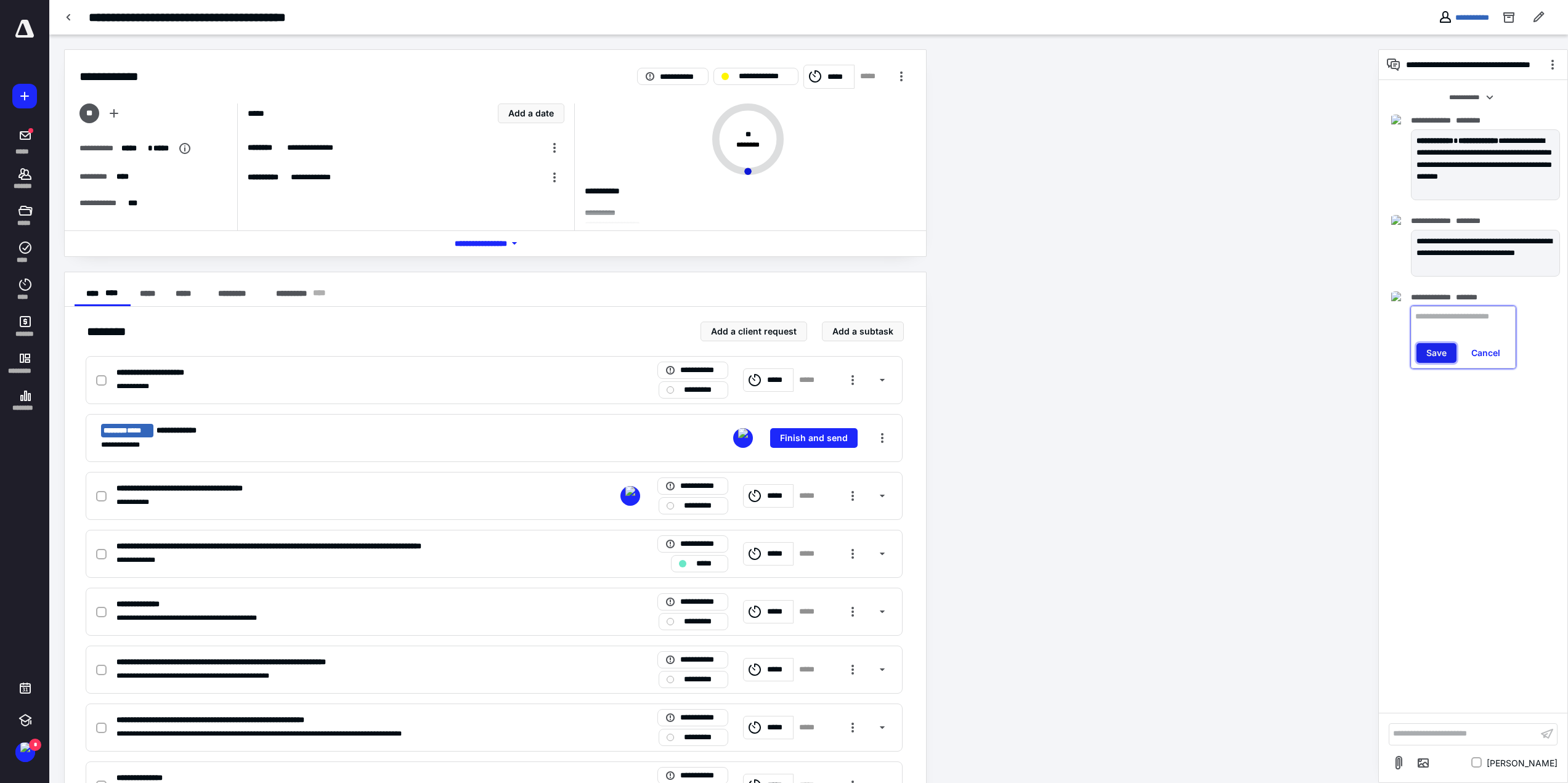click on "Save" at bounding box center [1436, 353] 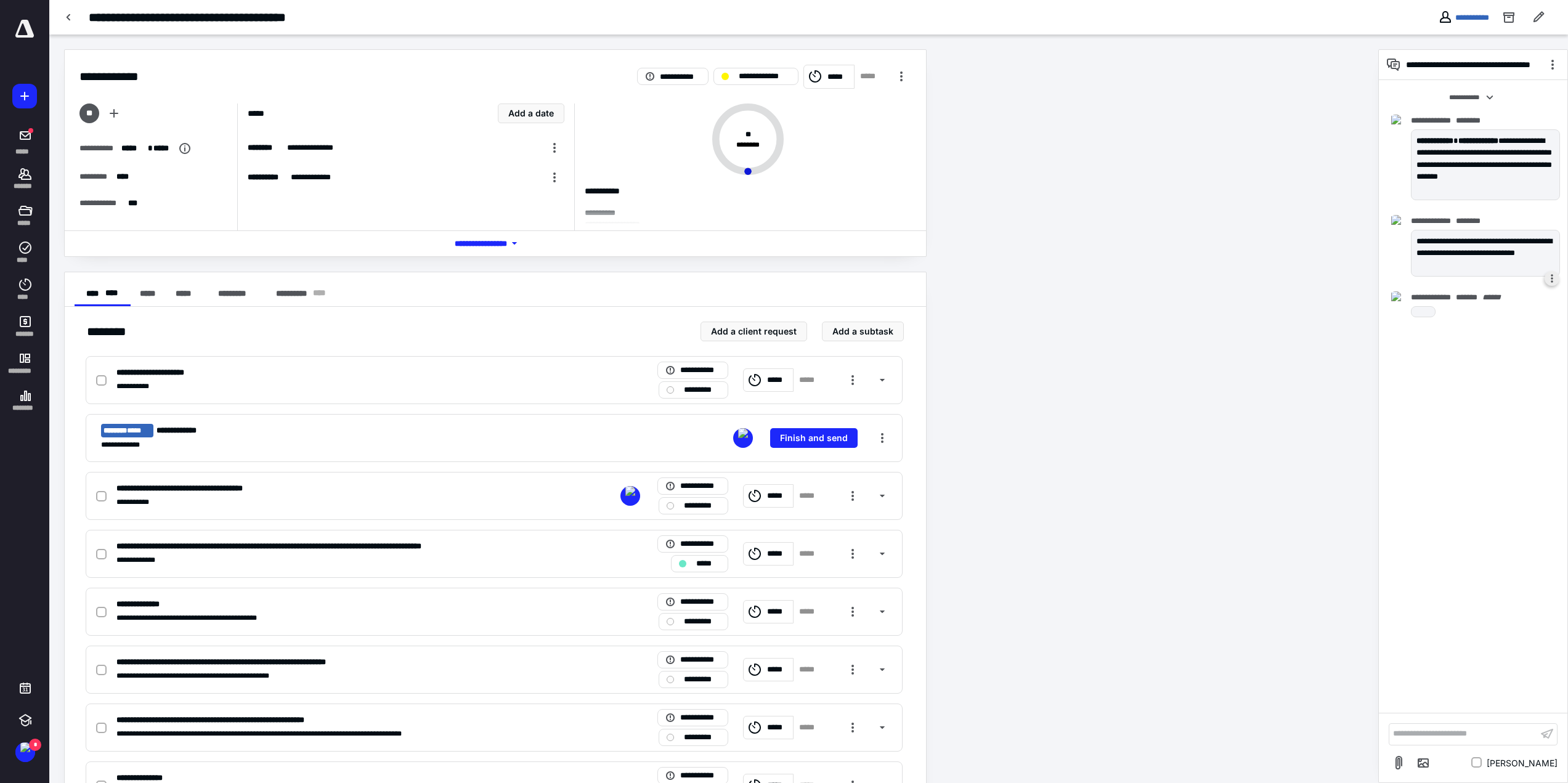 click at bounding box center [1552, 278] 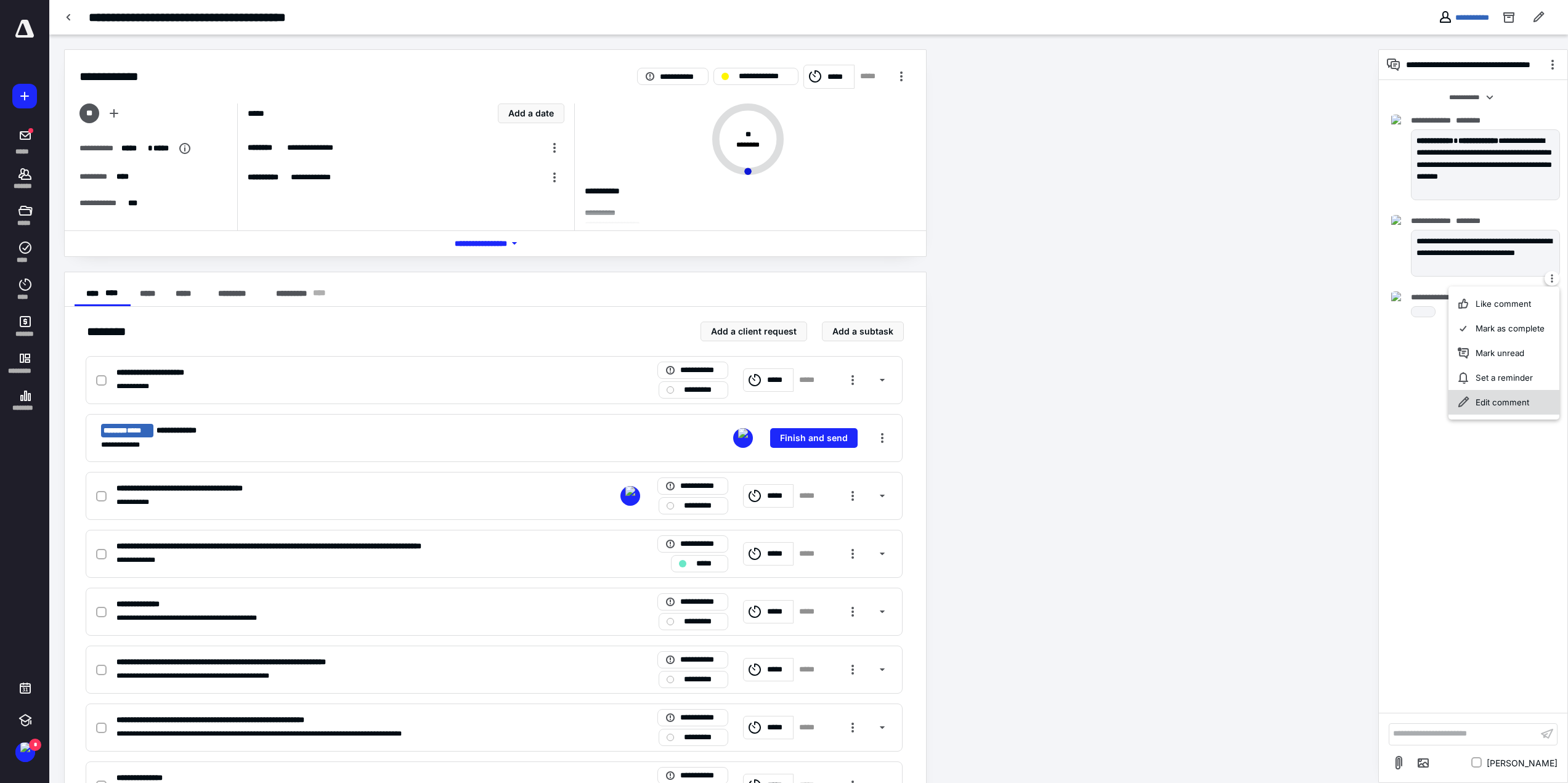 click on "Edit comment" at bounding box center (1504, 402) 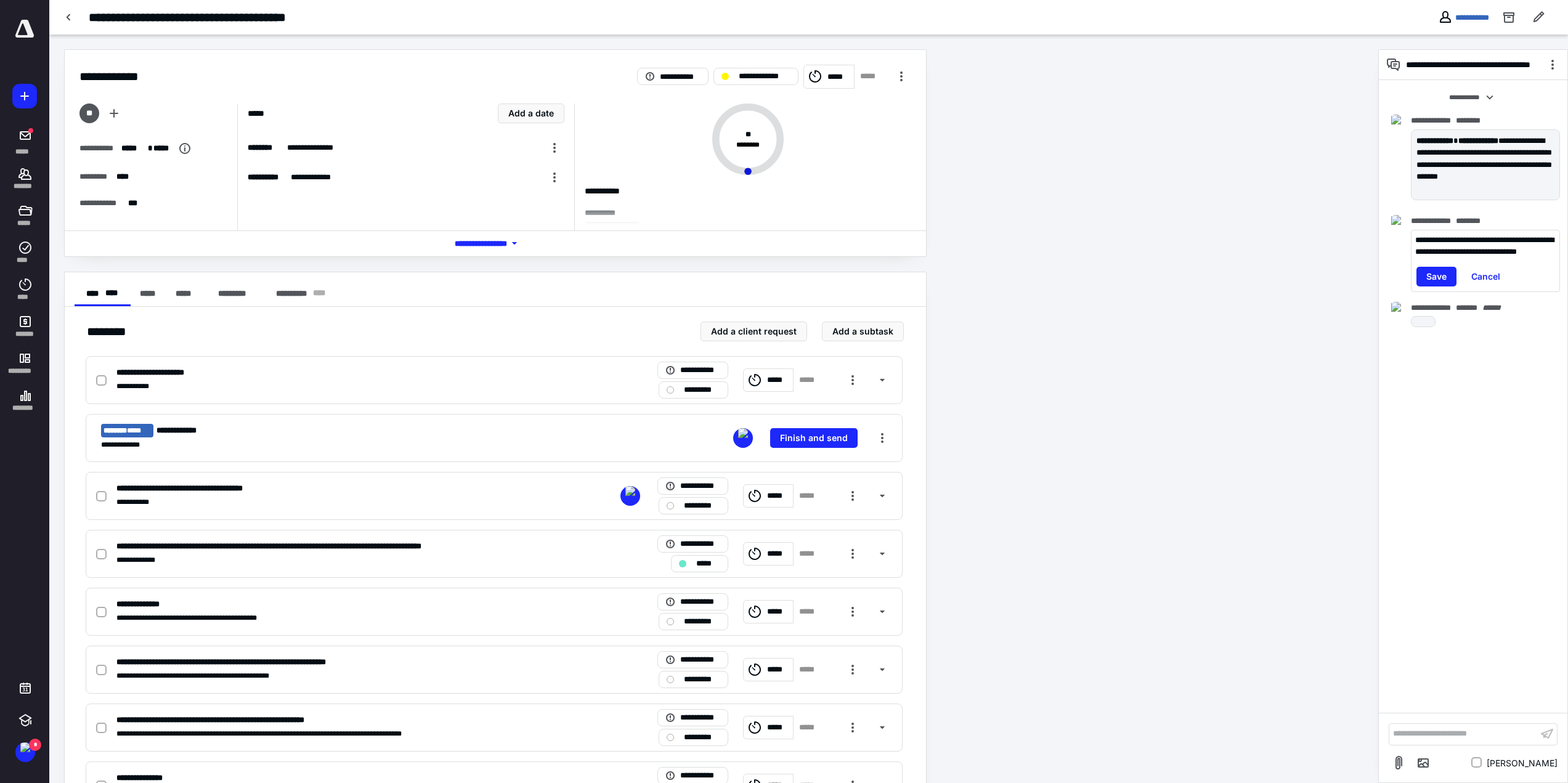 click on "**********" at bounding box center (1484, 246) 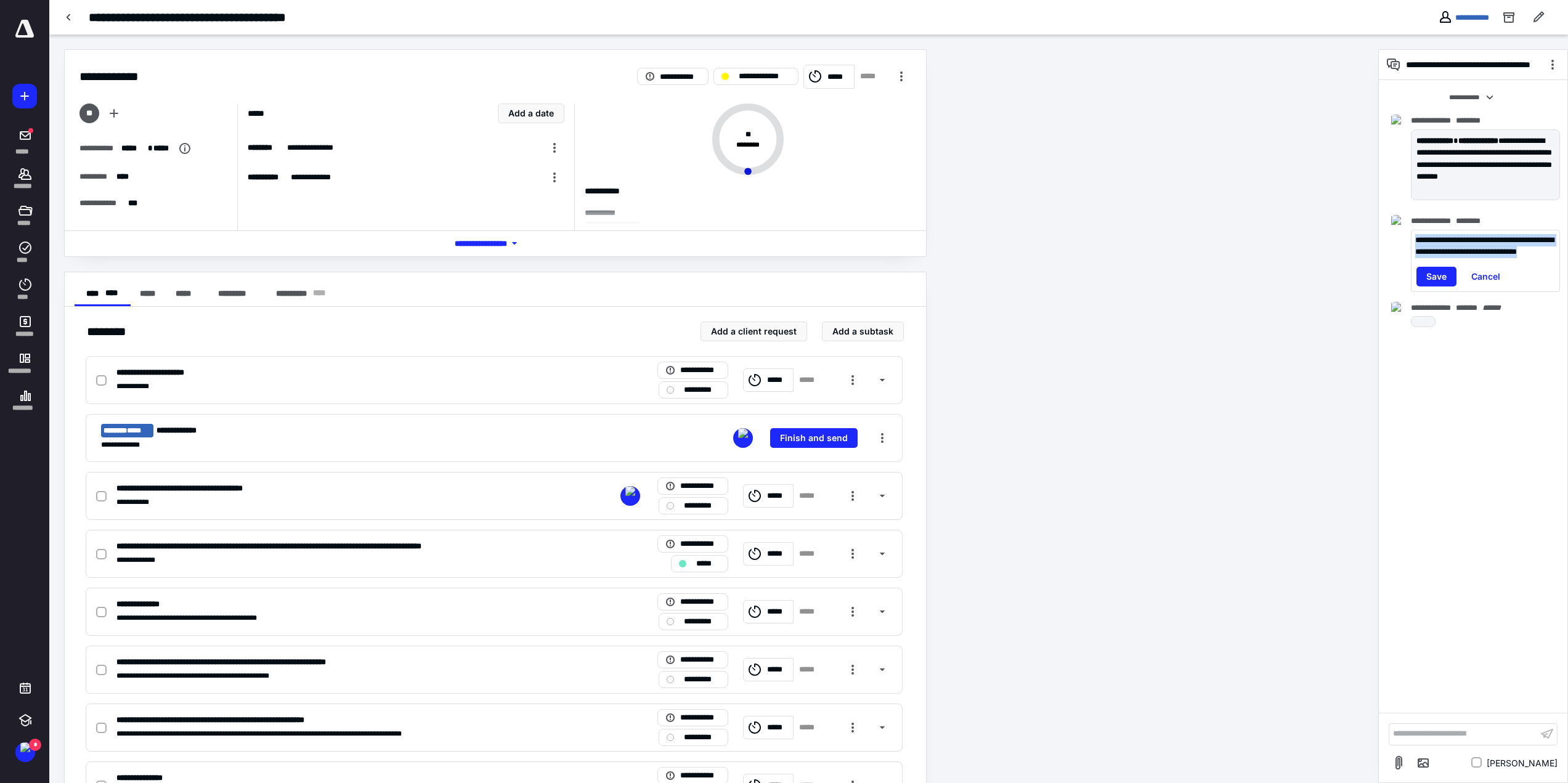 click on "**********" at bounding box center (1484, 246) 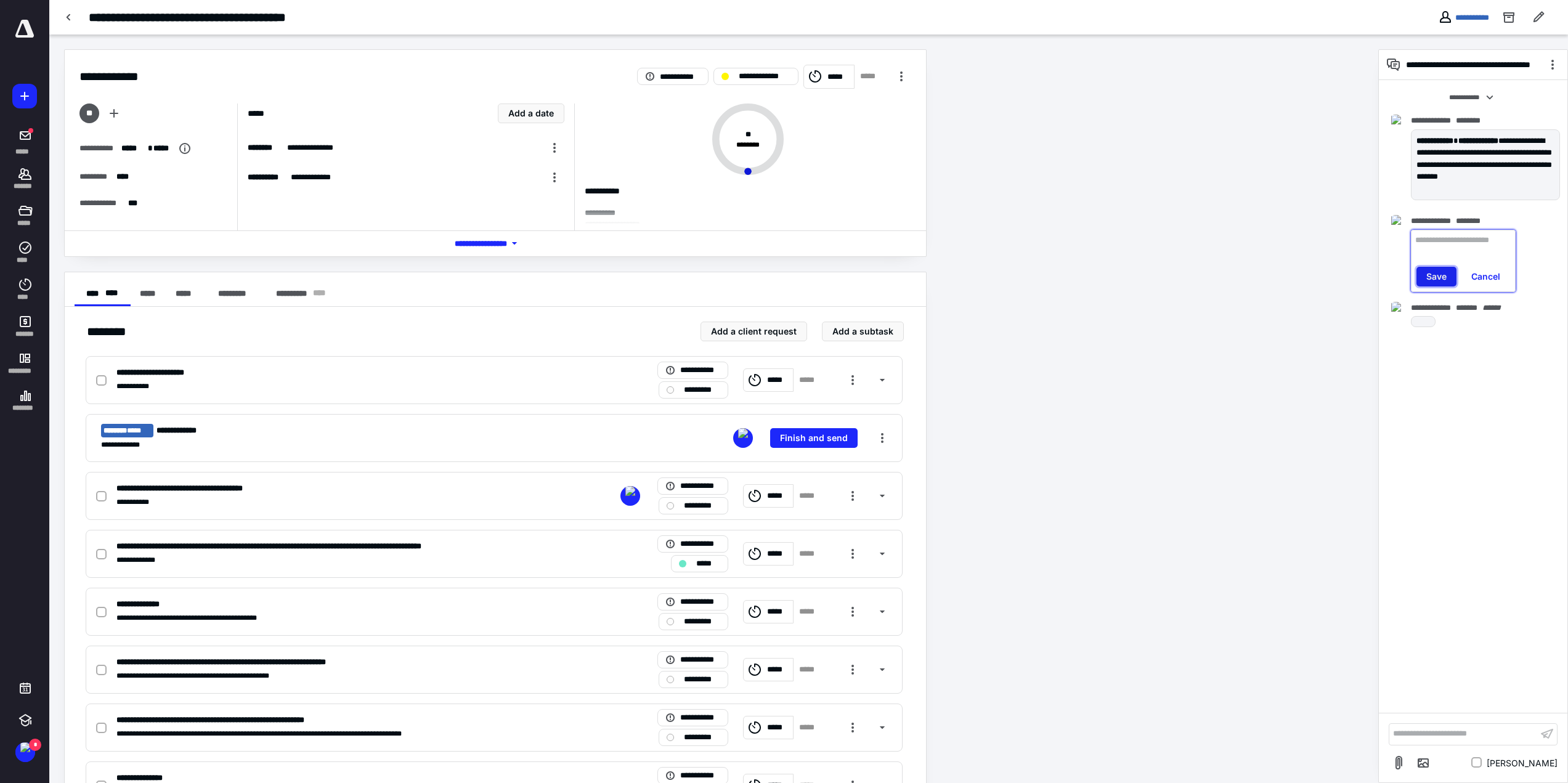 click on "Save" at bounding box center (1436, 277) 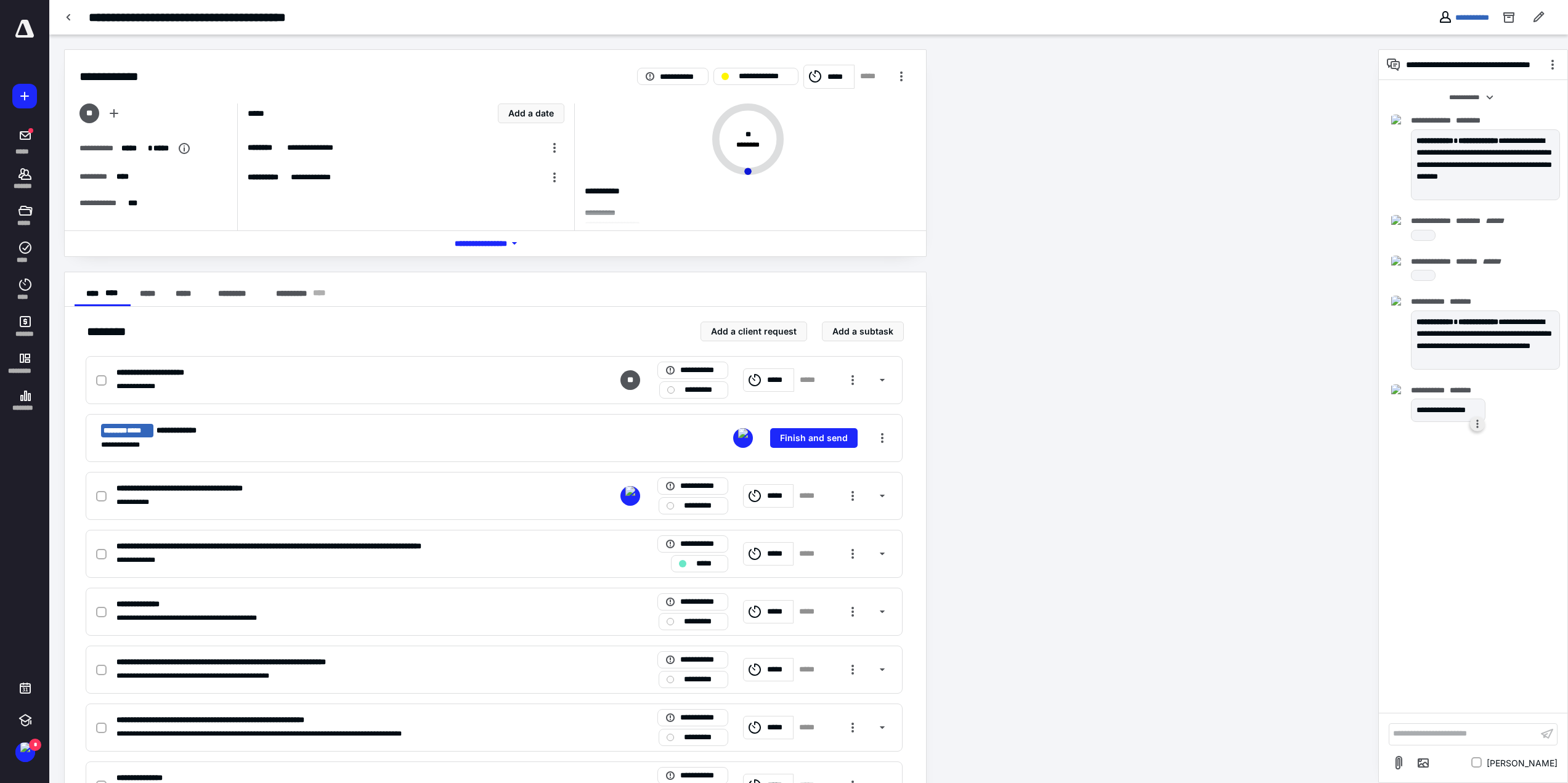 click at bounding box center [1477, 424] 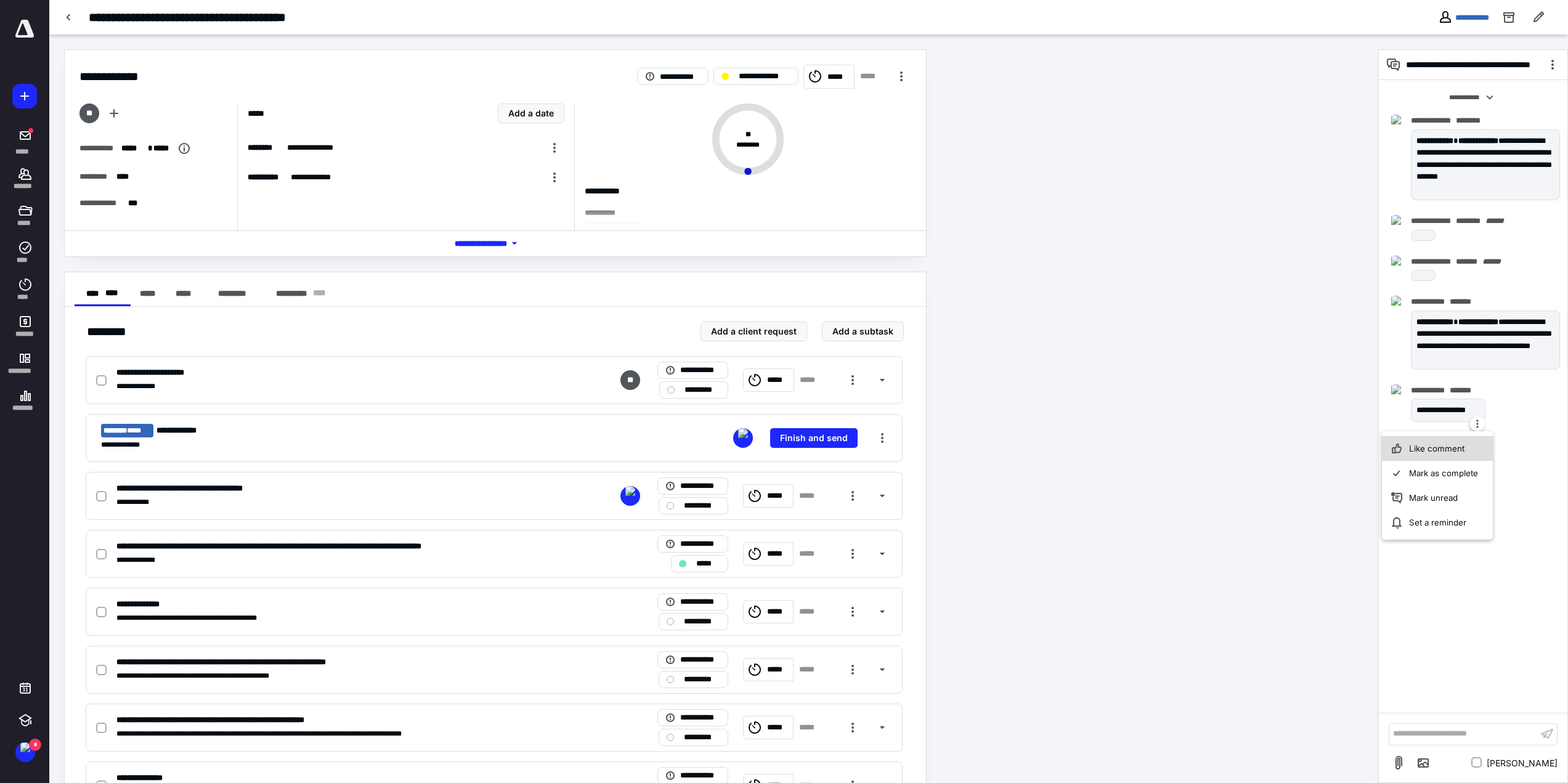 click on "Like comment" at bounding box center [1437, 448] 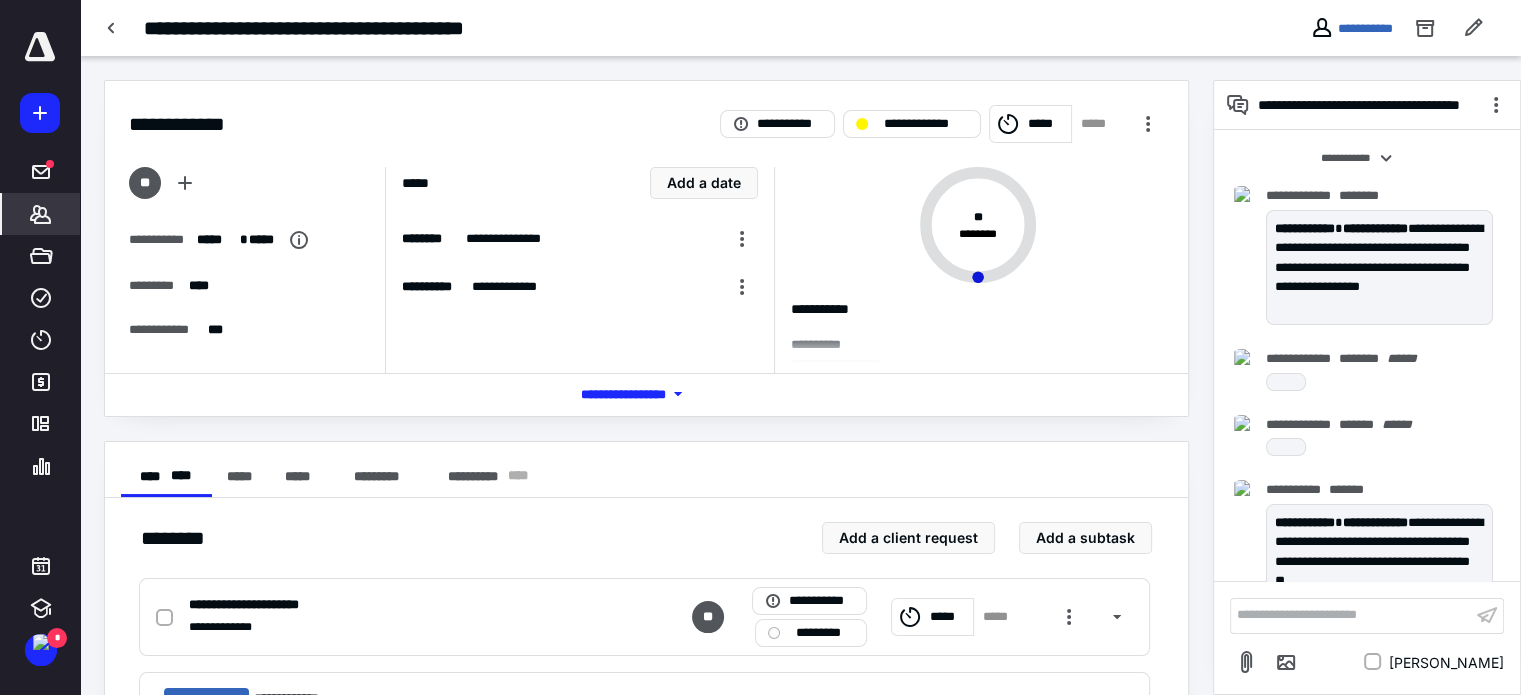 click 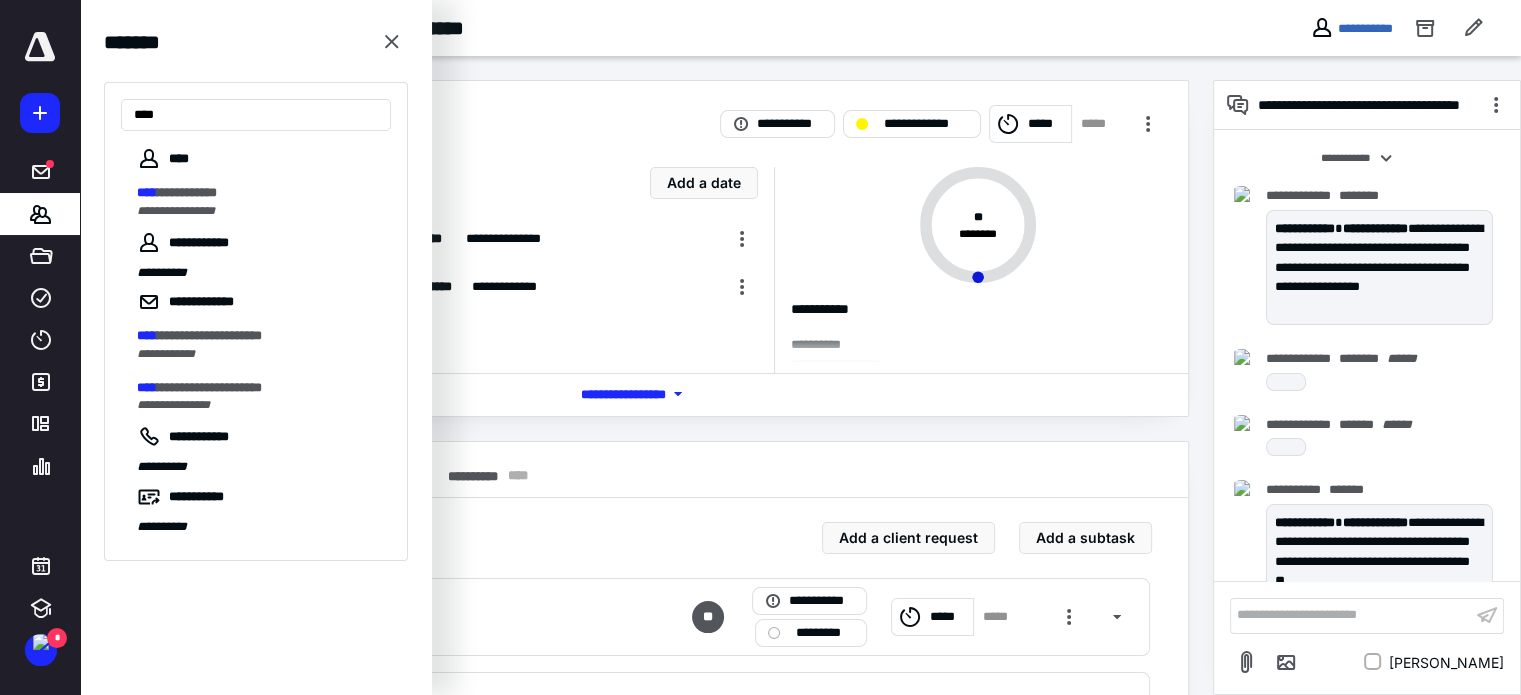 type on "****" 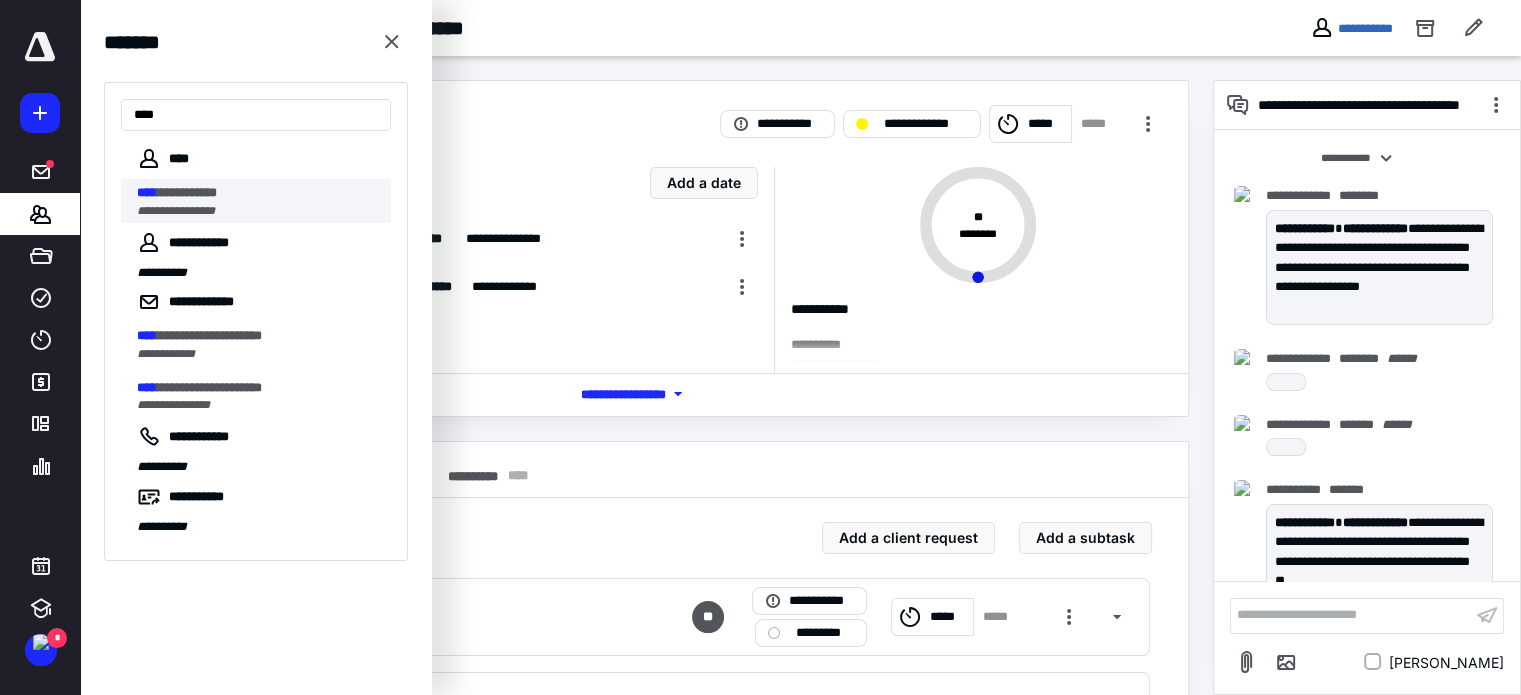 click on "**********" at bounding box center (176, 211) 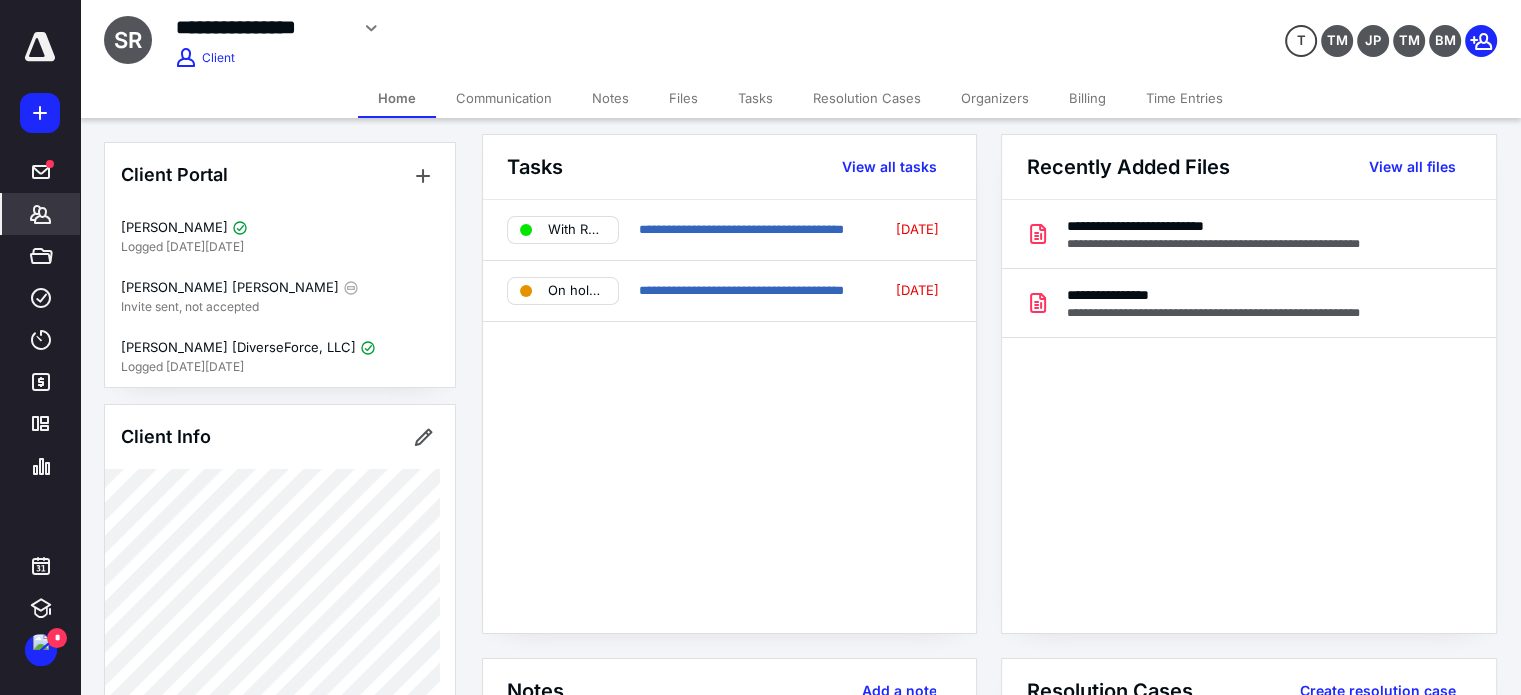 scroll, scrollTop: 8, scrollLeft: 0, axis: vertical 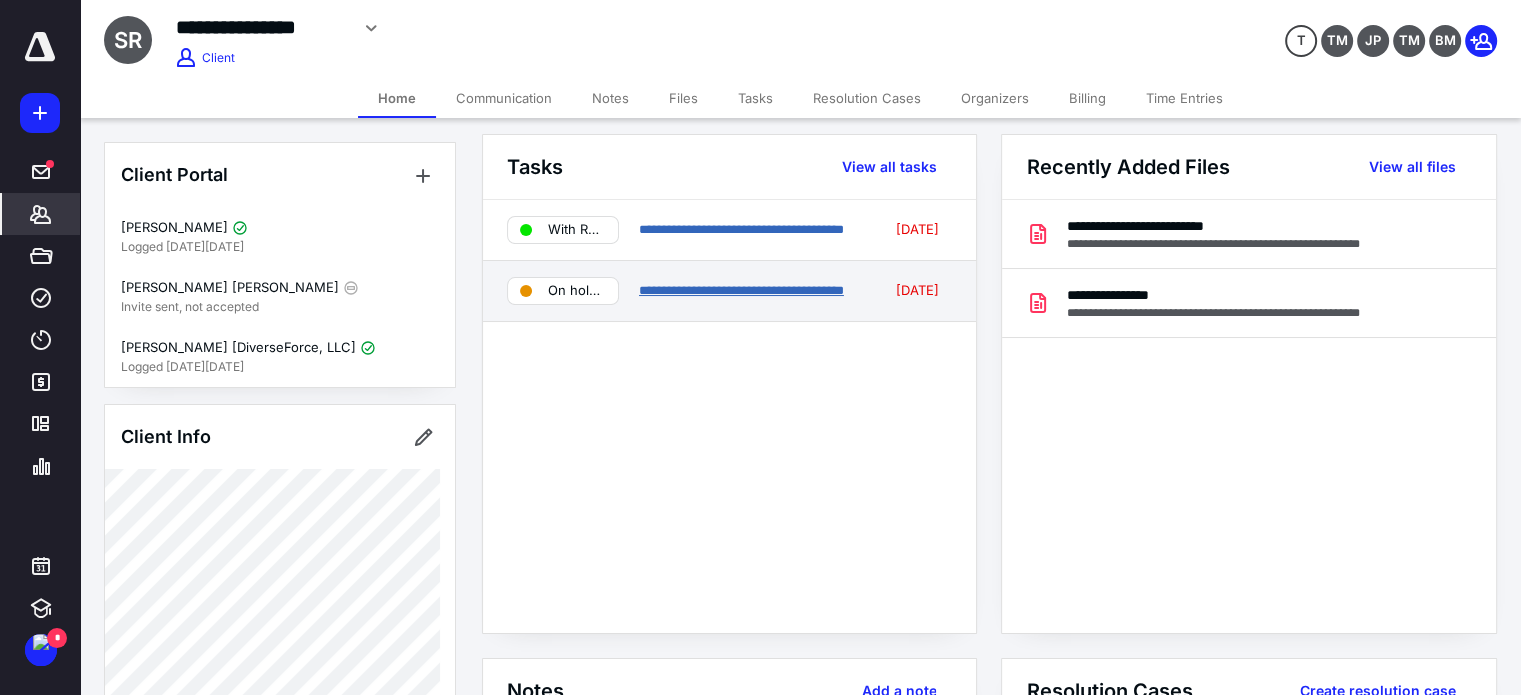 click on "**********" at bounding box center (741, 290) 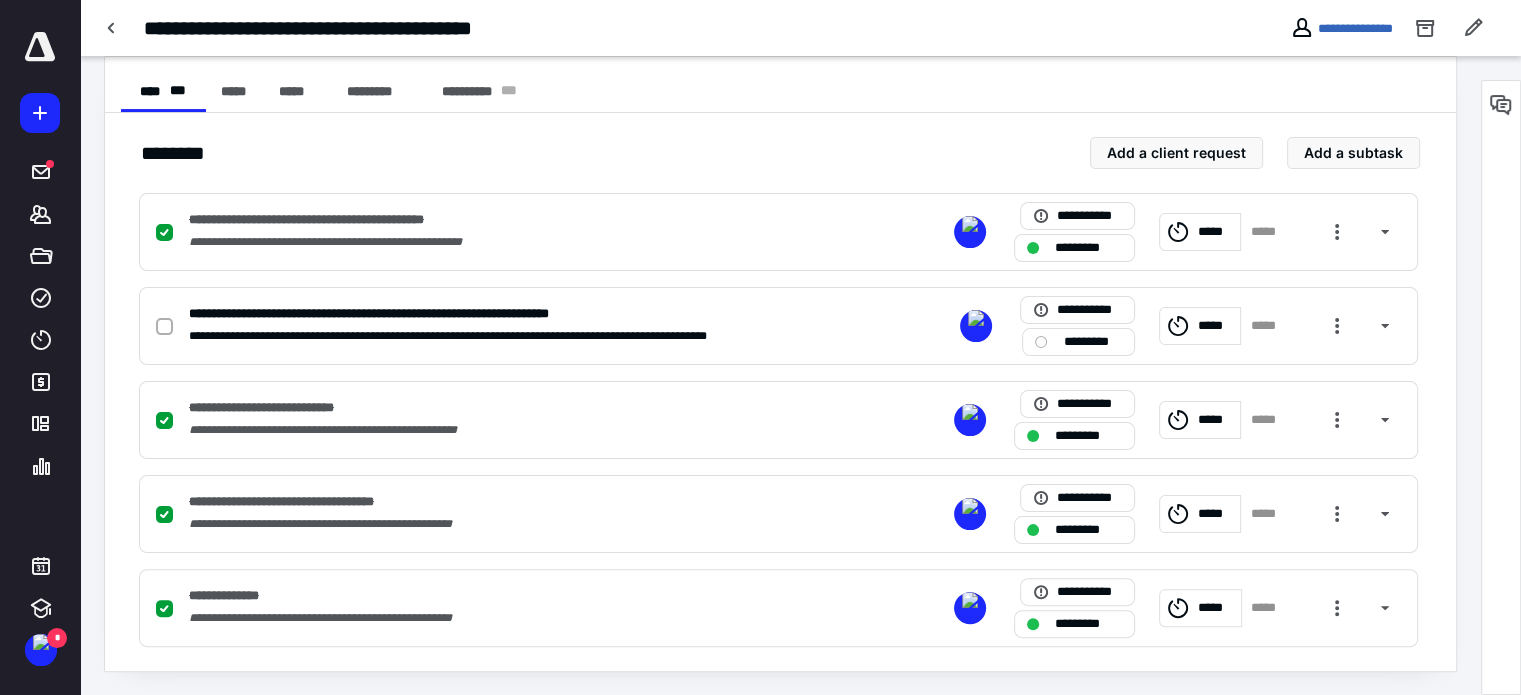 scroll, scrollTop: 384, scrollLeft: 0, axis: vertical 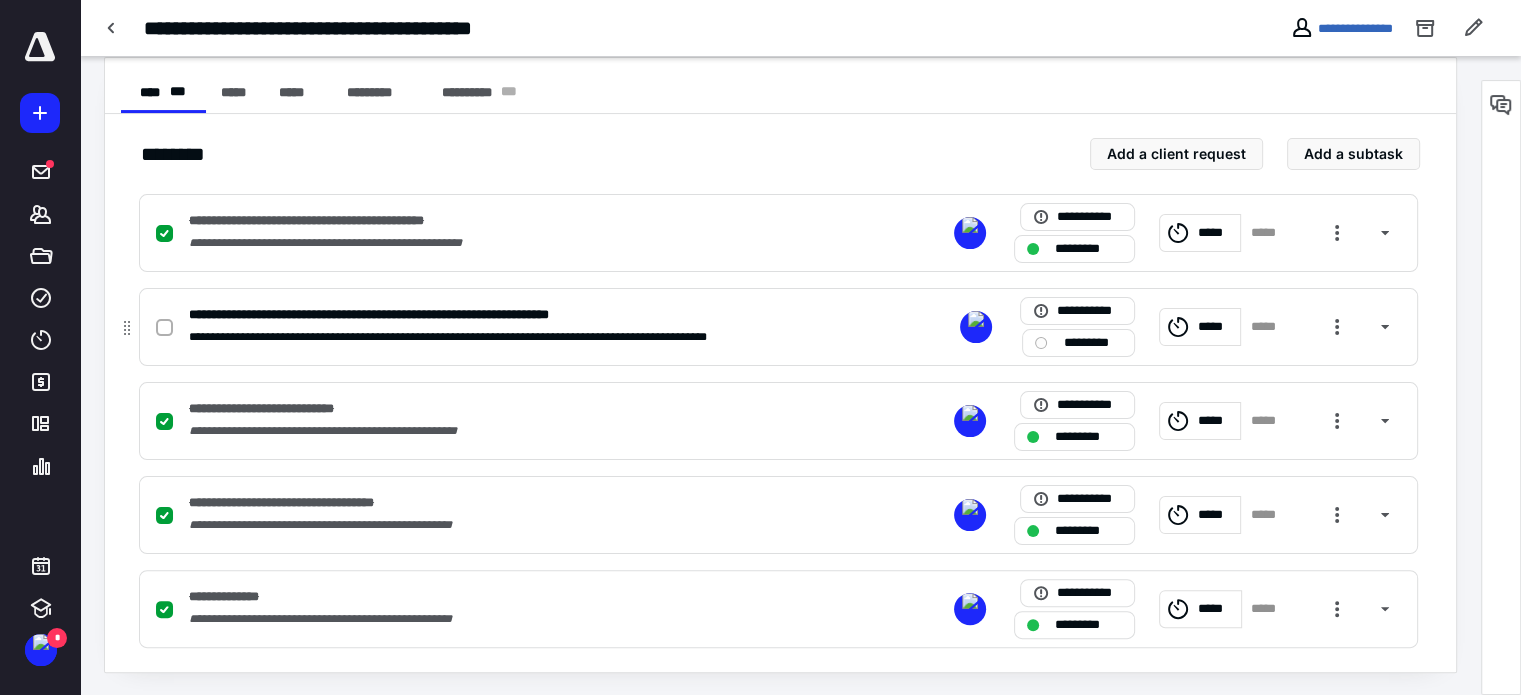 click at bounding box center [164, 328] 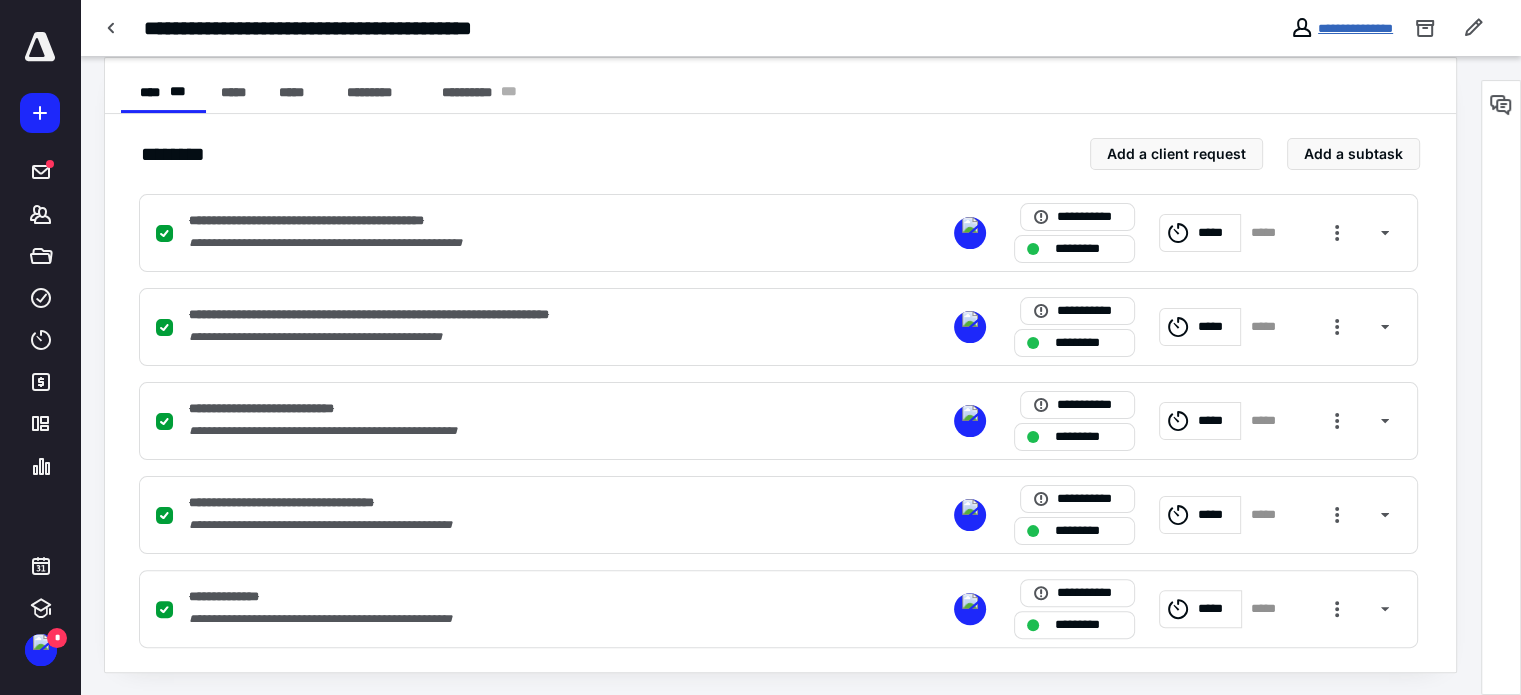 click on "**********" at bounding box center (1355, 28) 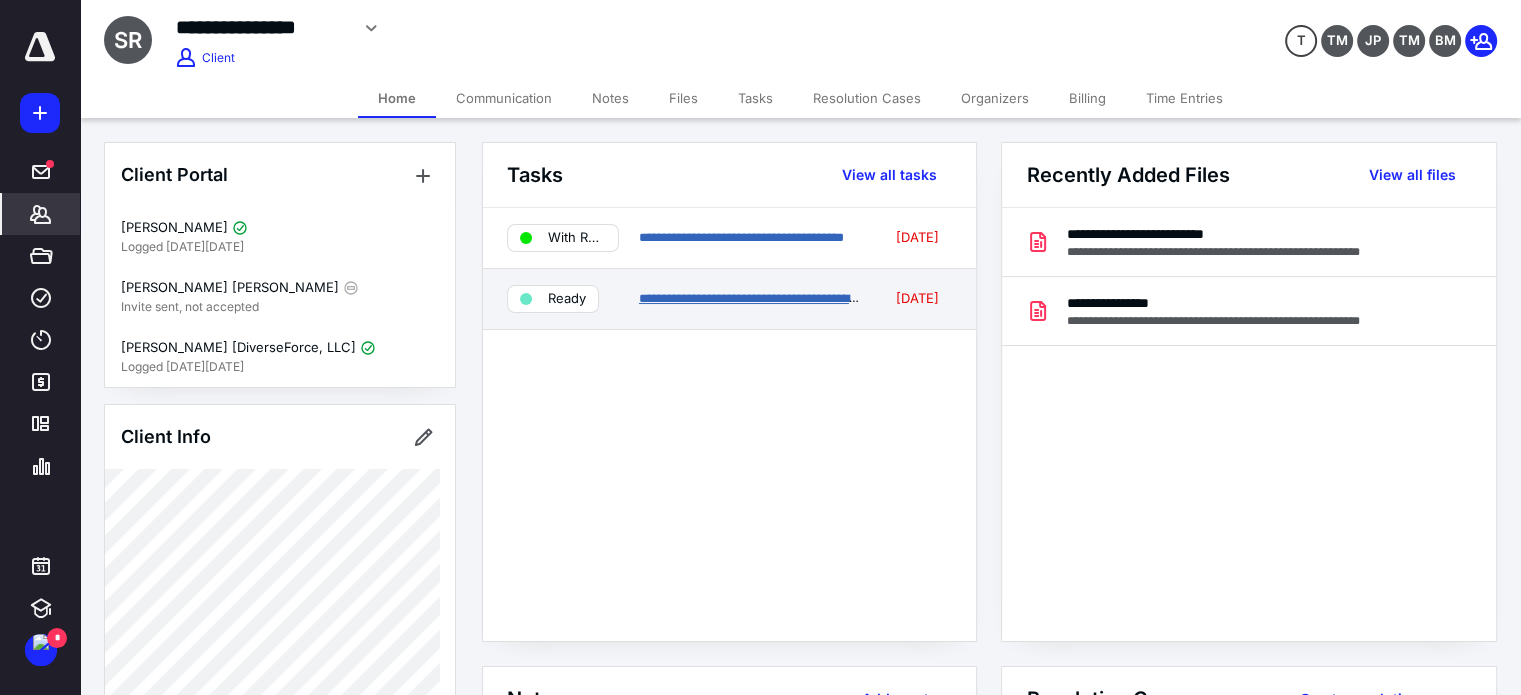 click on "**********" at bounding box center [751, 298] 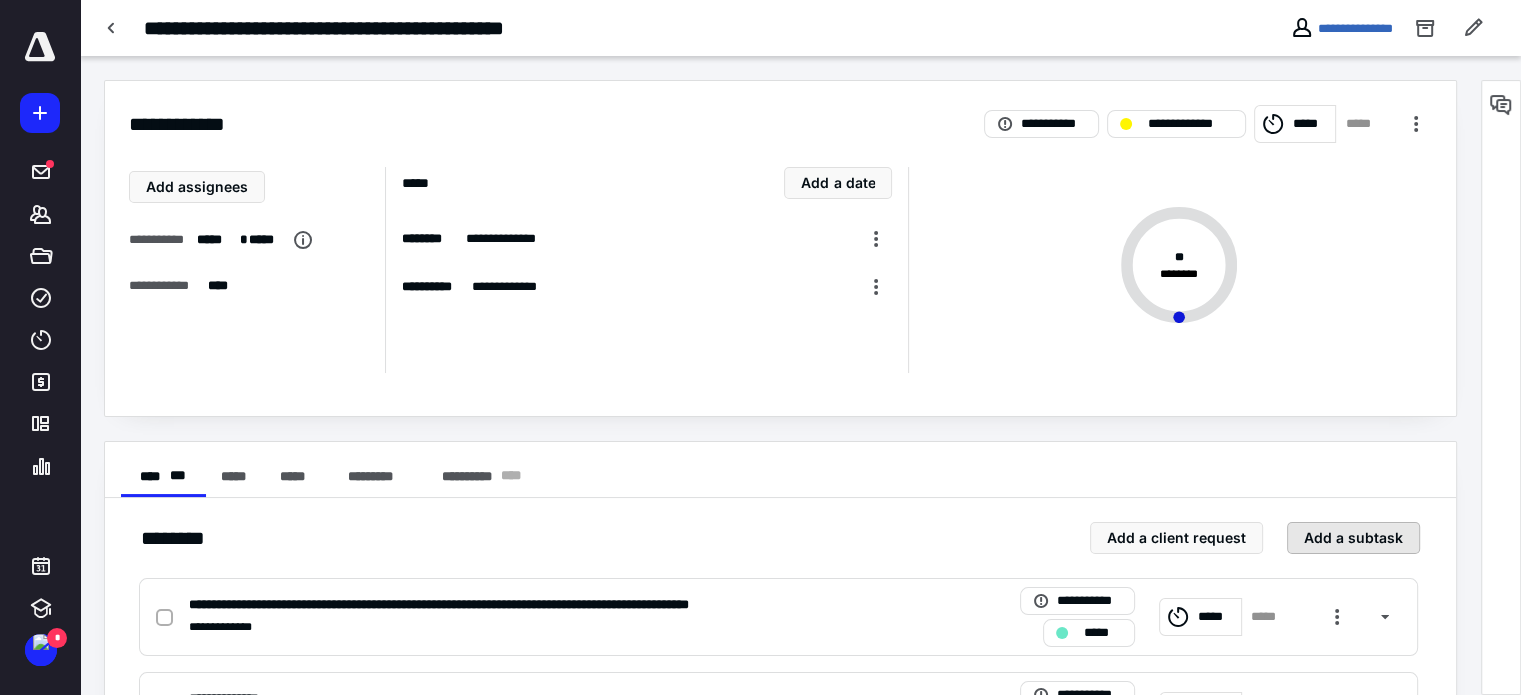 click on "Add a subtask" at bounding box center [1353, 538] 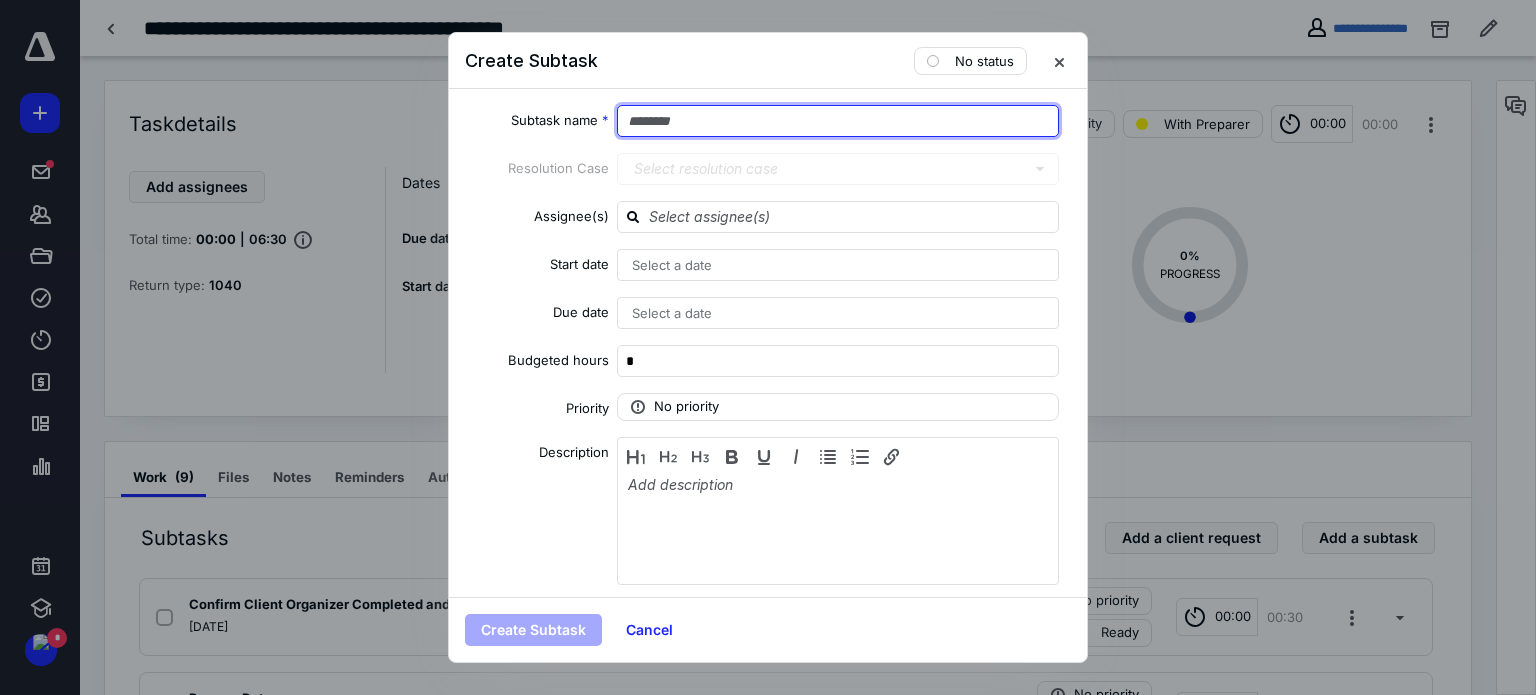 click at bounding box center (838, 121) 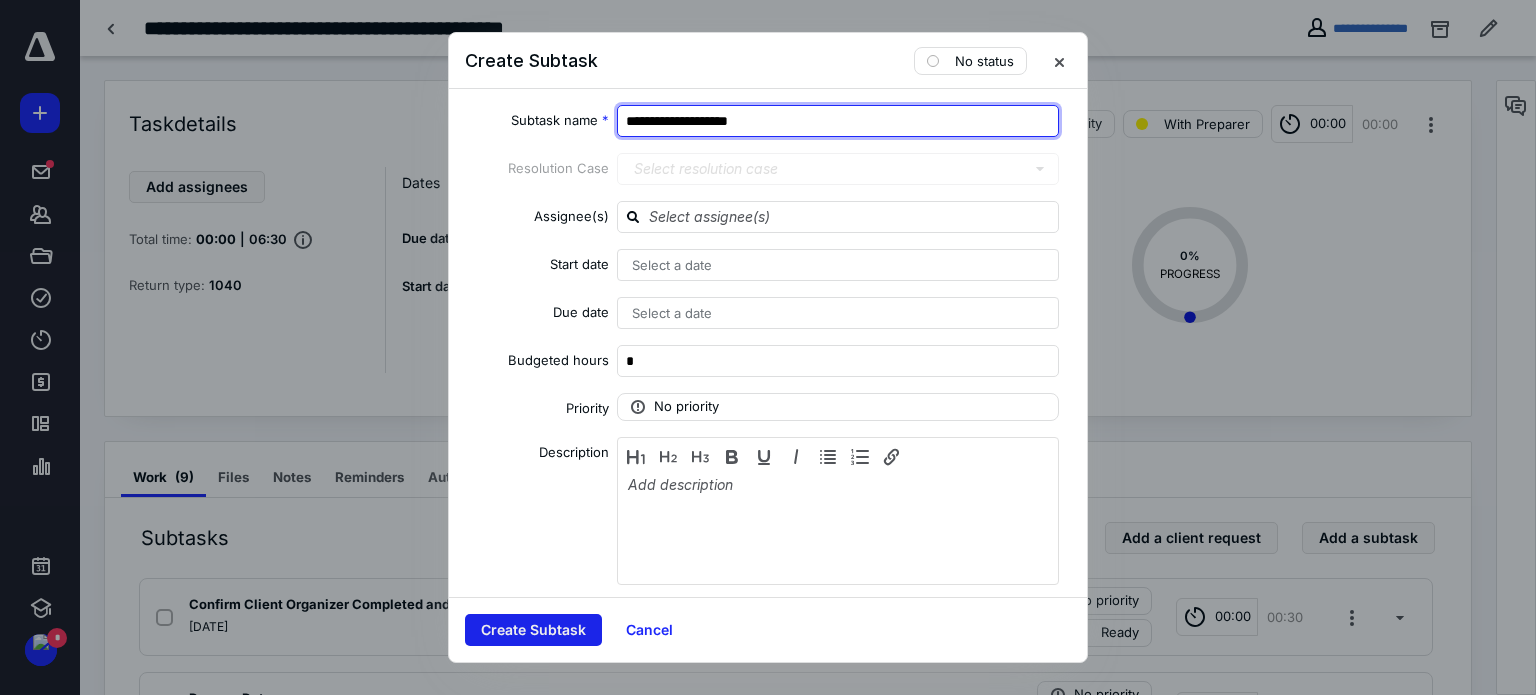 type on "**********" 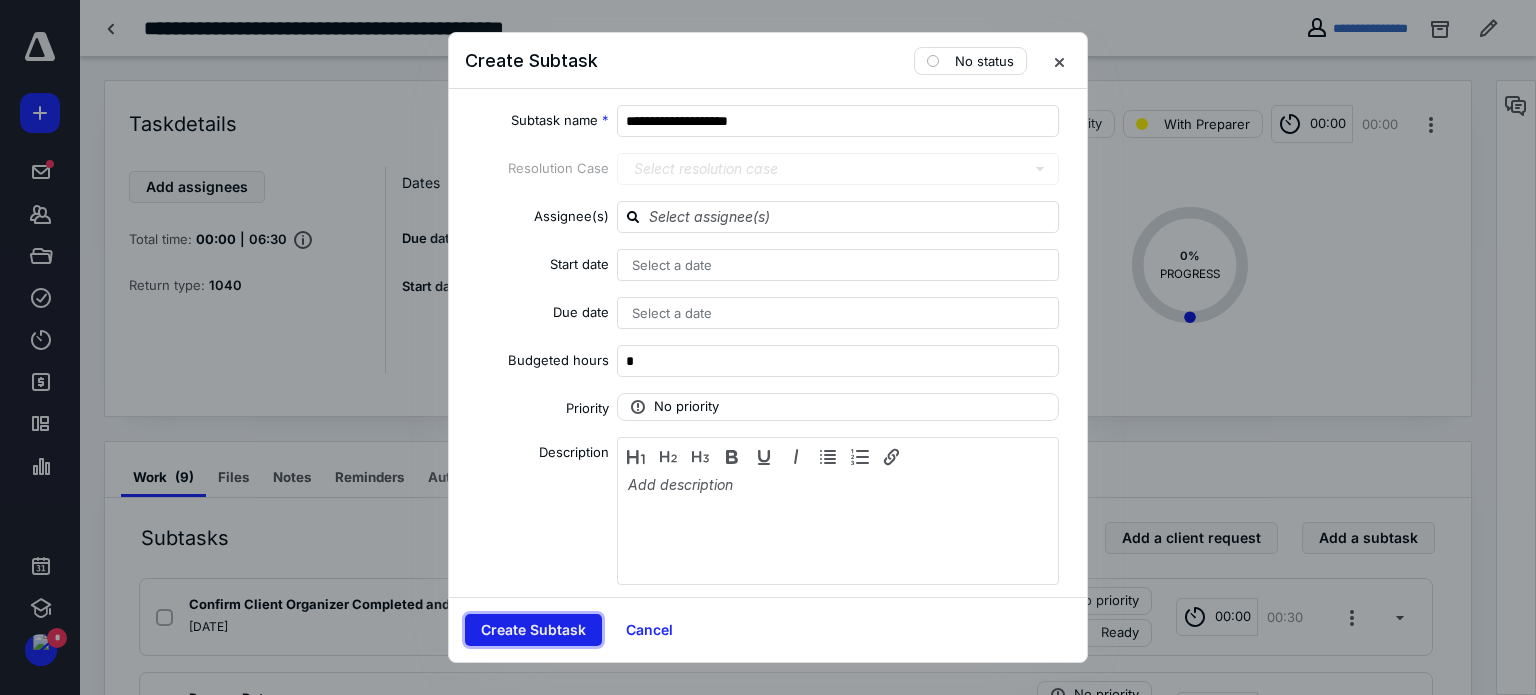 click on "Create Subtask" at bounding box center (533, 630) 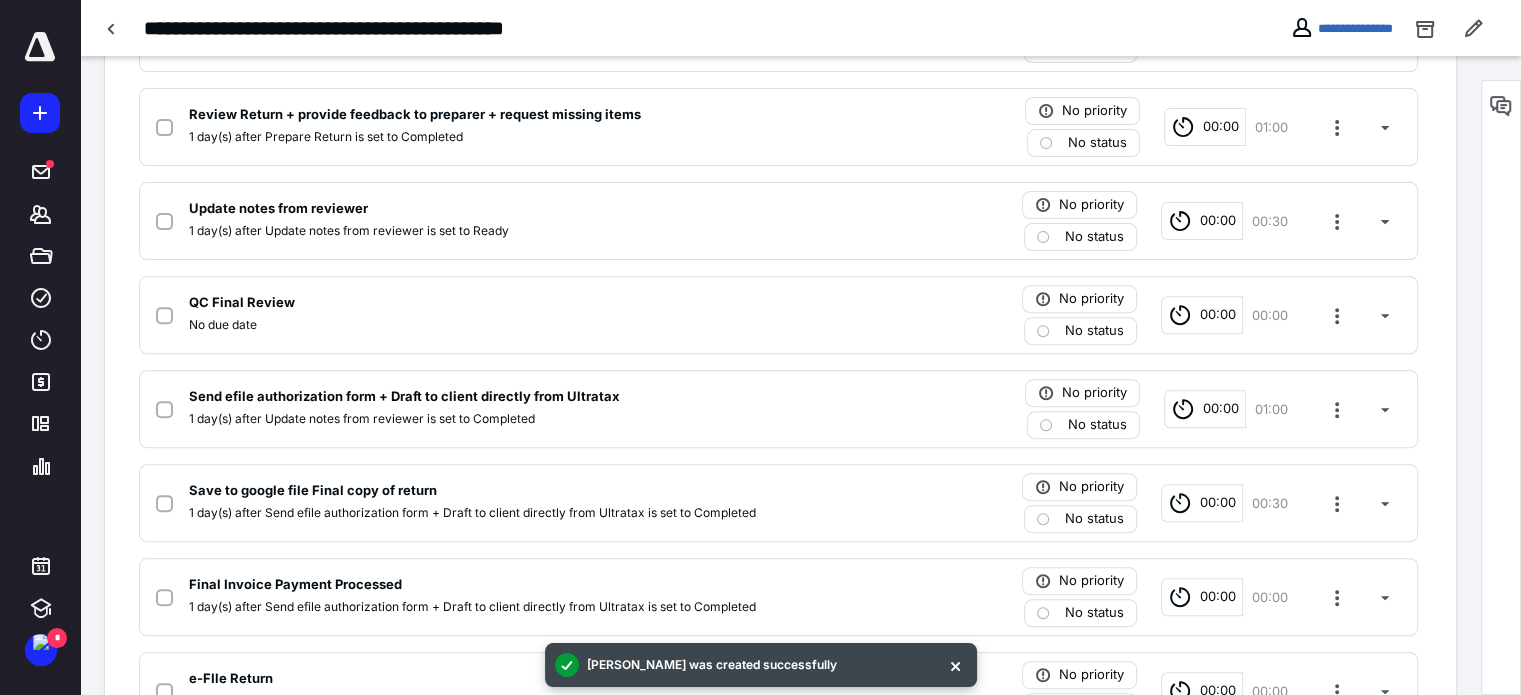 scroll, scrollTop: 855, scrollLeft: 0, axis: vertical 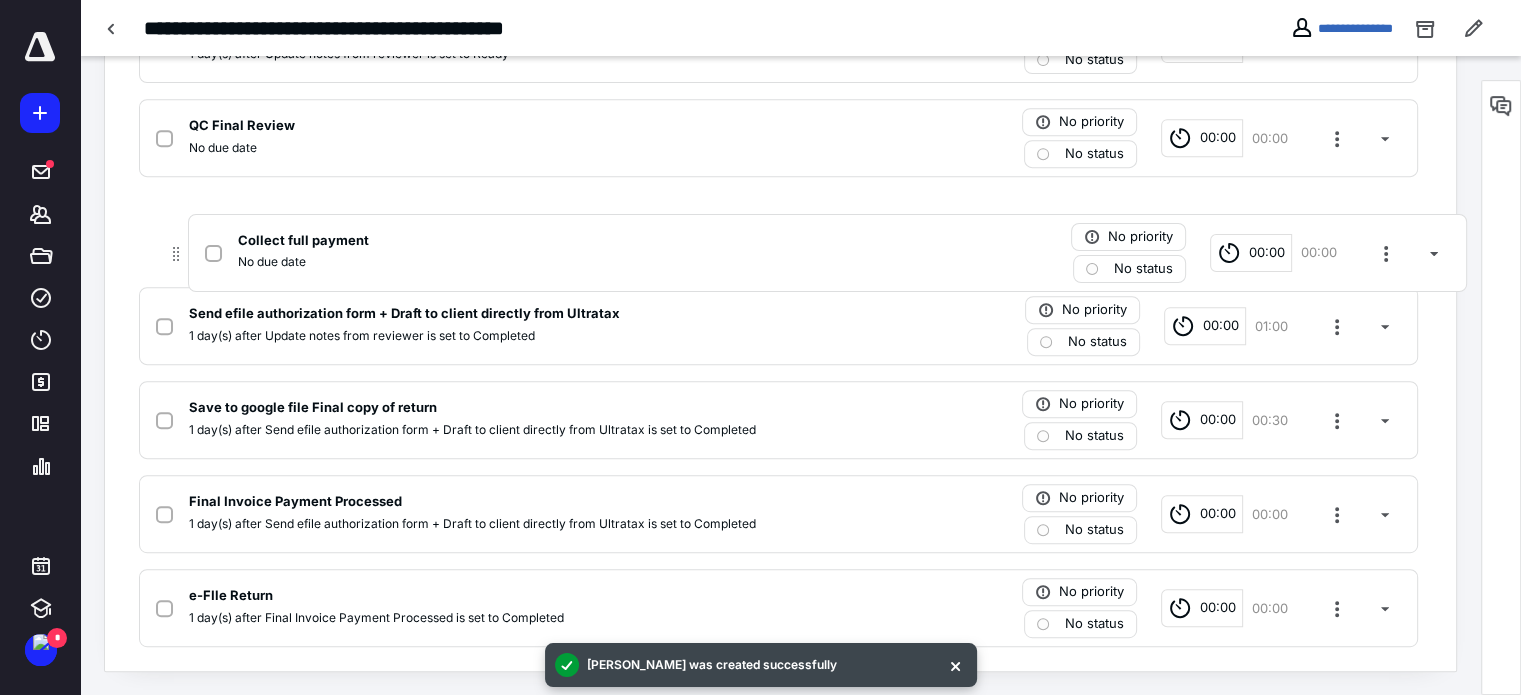 drag, startPoint x: 128, startPoint y: 613, endPoint x: 176, endPoint y: 242, distance: 374.09222 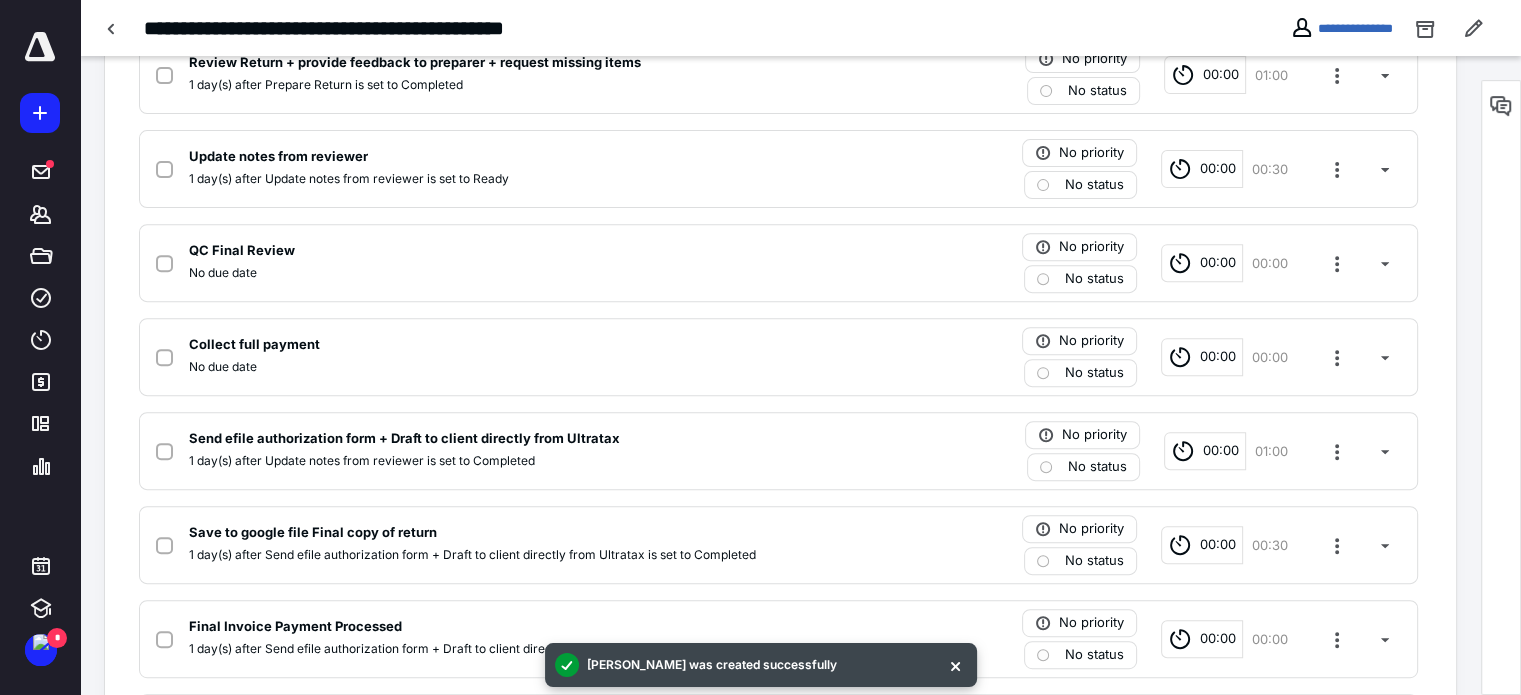 scroll, scrollTop: 712, scrollLeft: 0, axis: vertical 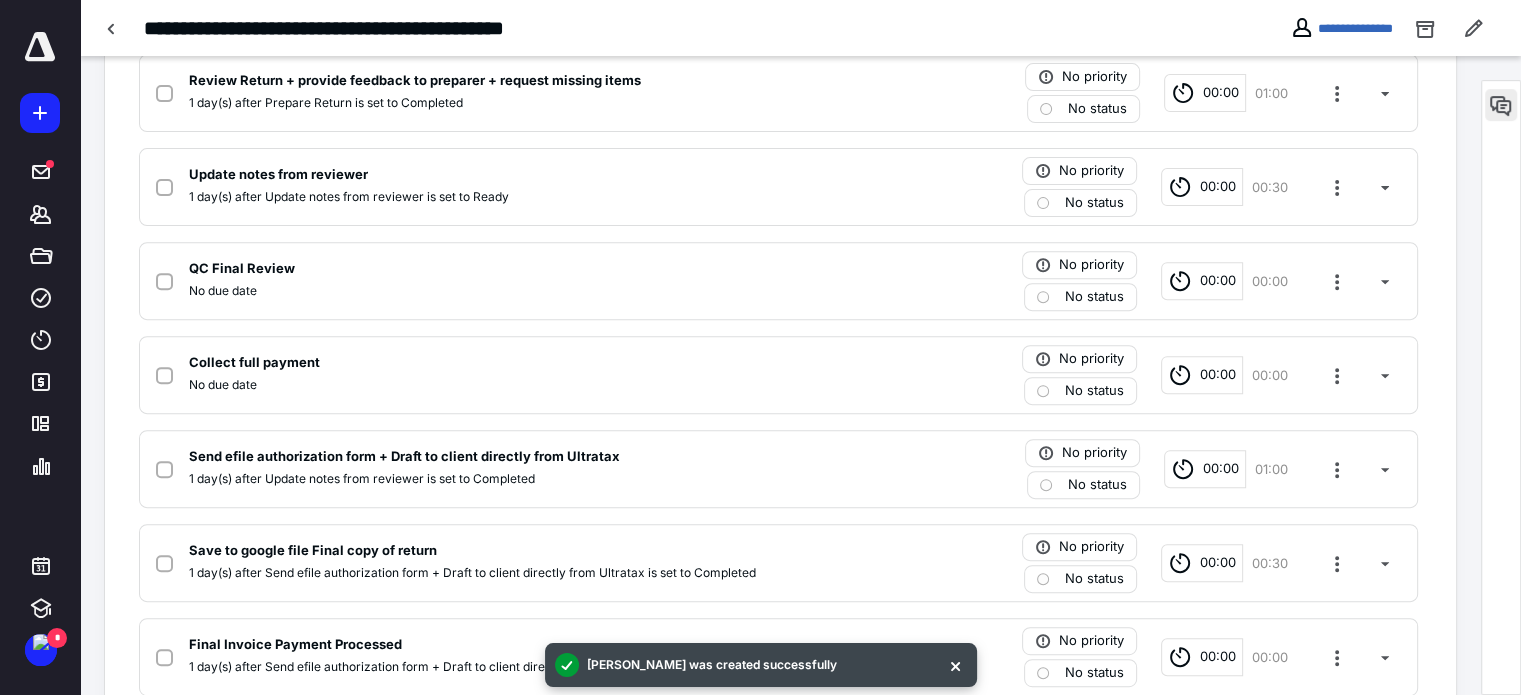 click at bounding box center [1501, 105] 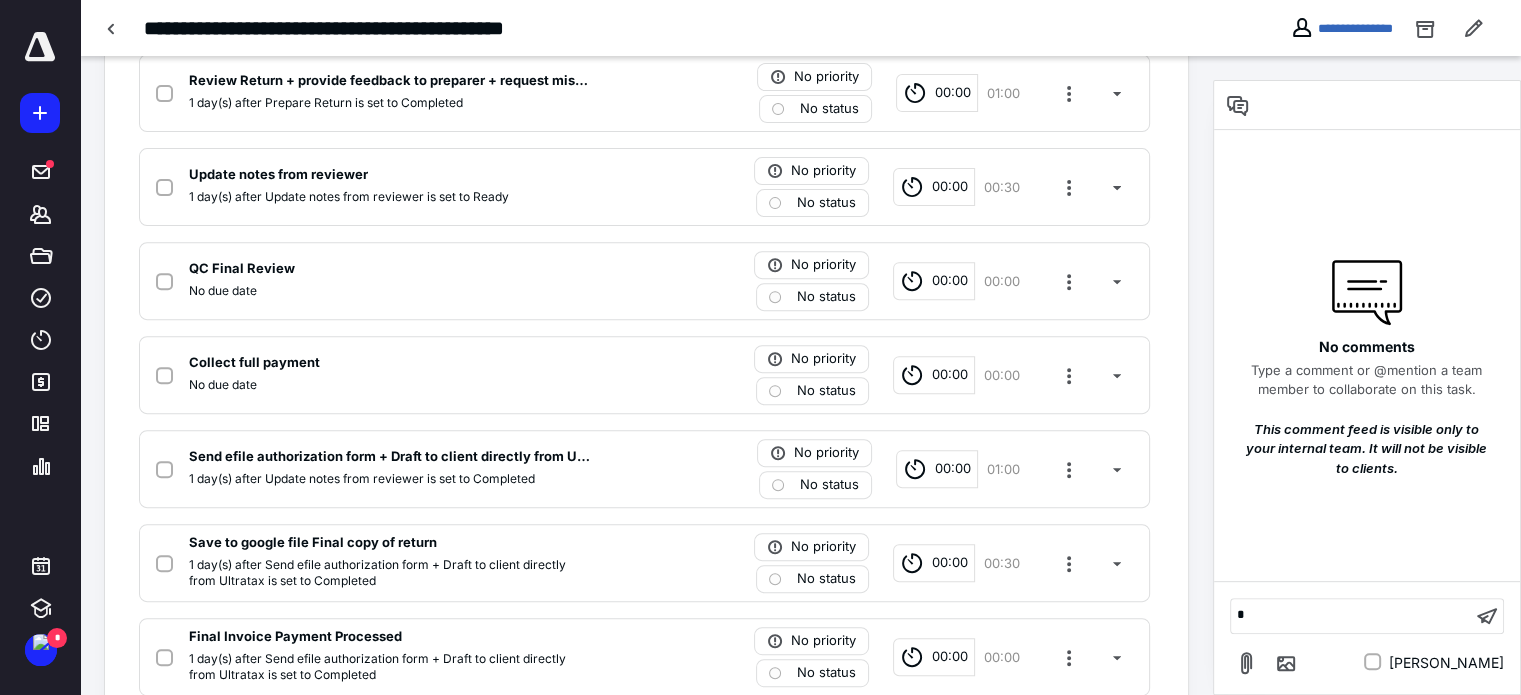 scroll, scrollTop: 44, scrollLeft: 0, axis: vertical 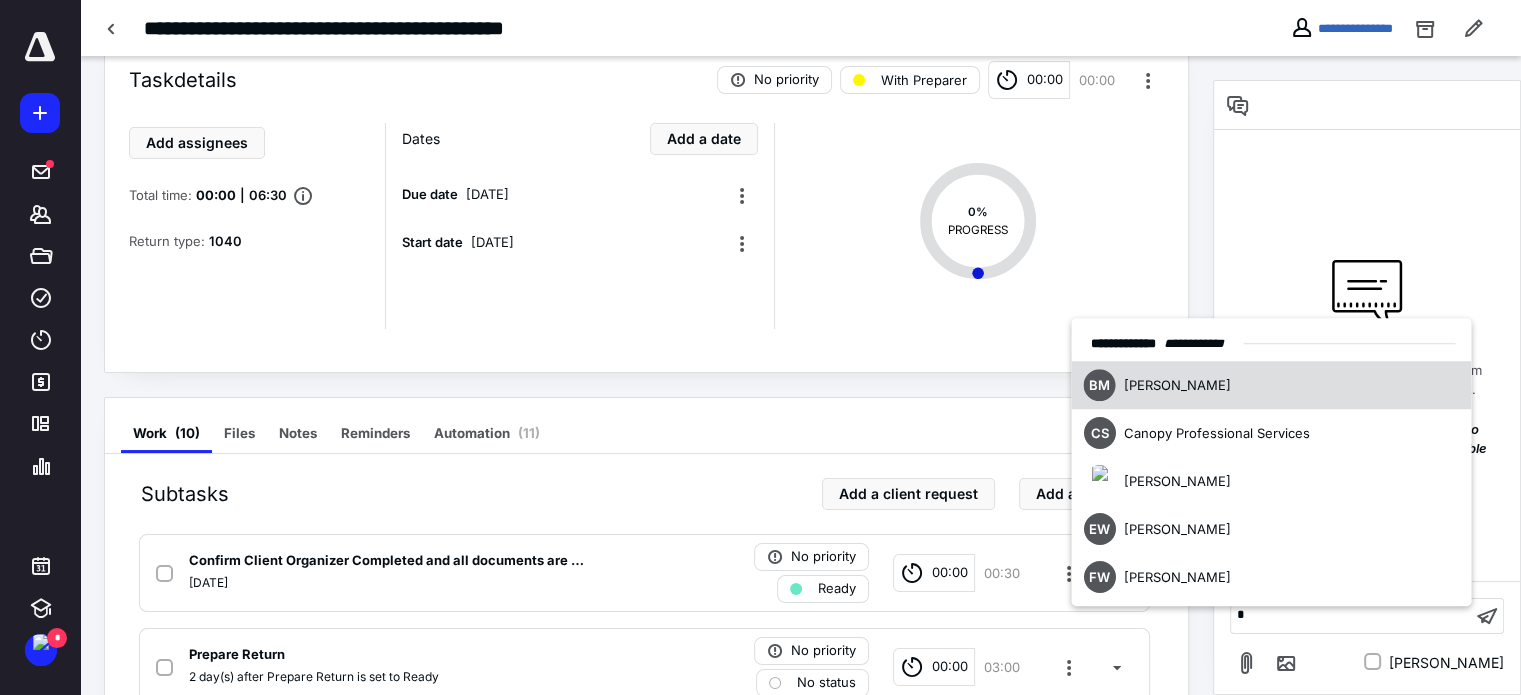 type 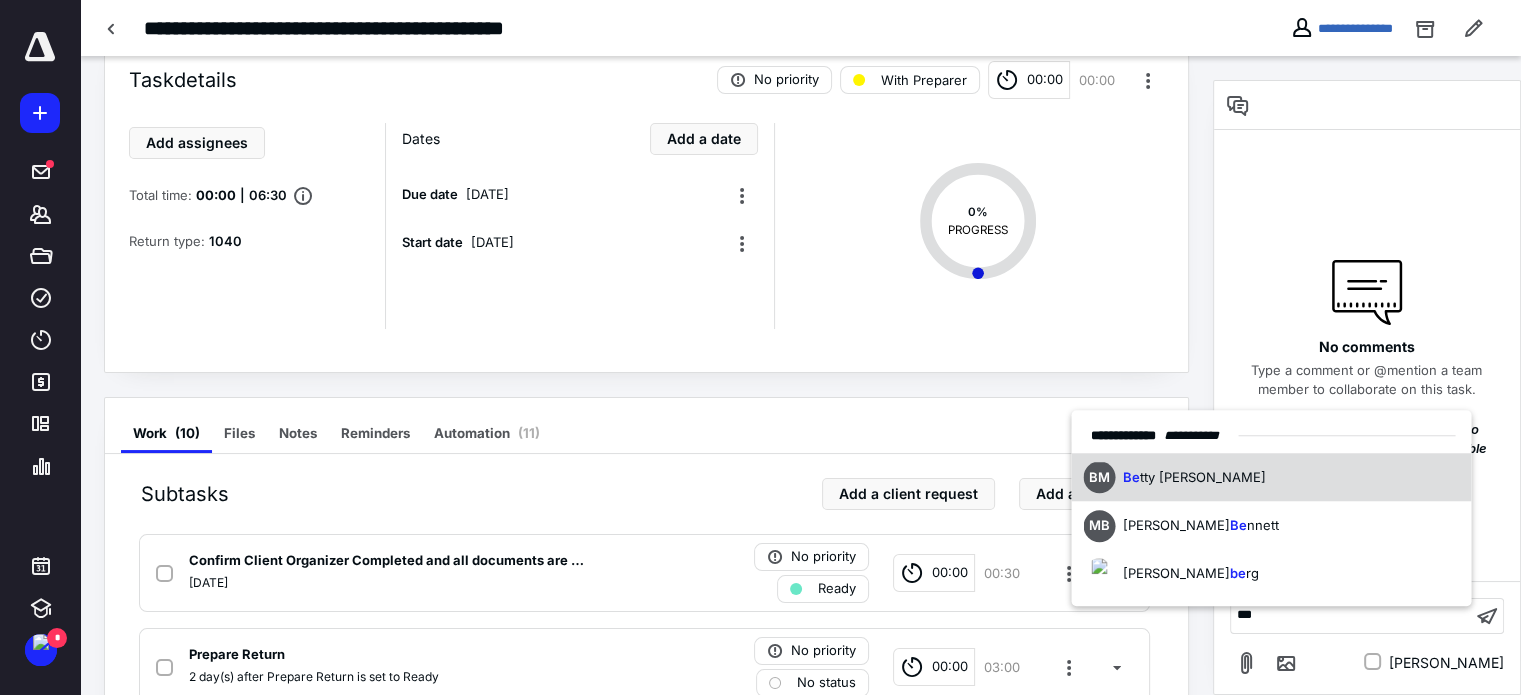 click on "BM Be tty [PERSON_NAME]" at bounding box center [1271, 478] 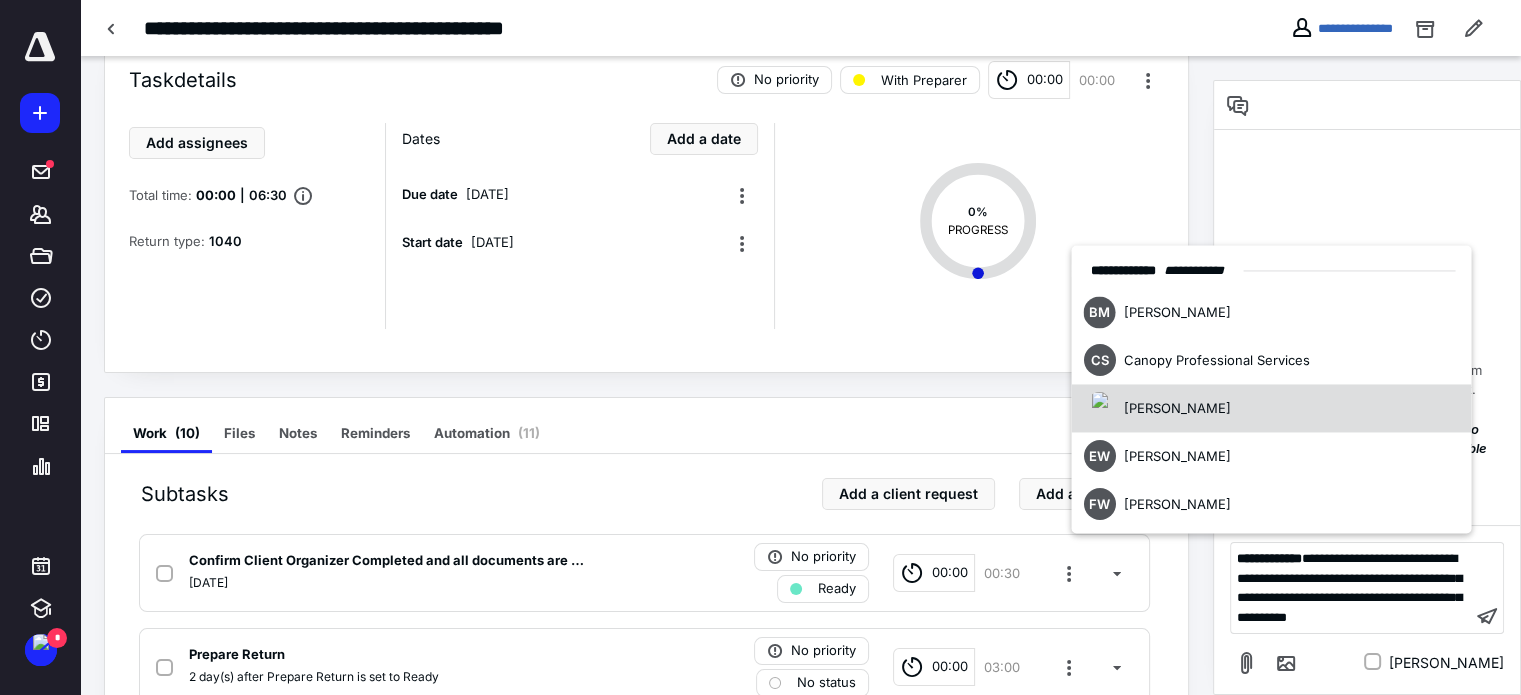 click on "[PERSON_NAME]" at bounding box center (1271, 409) 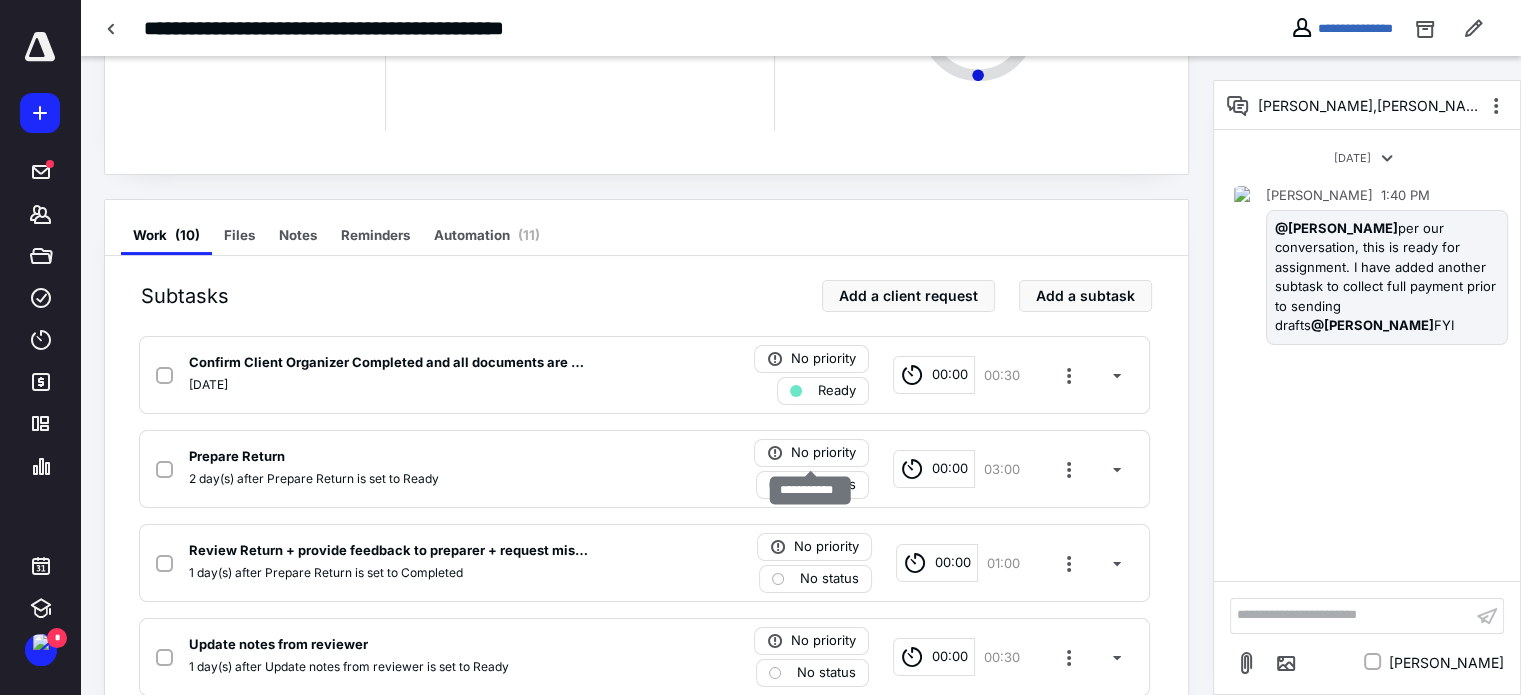 scroll, scrollTop: 0, scrollLeft: 0, axis: both 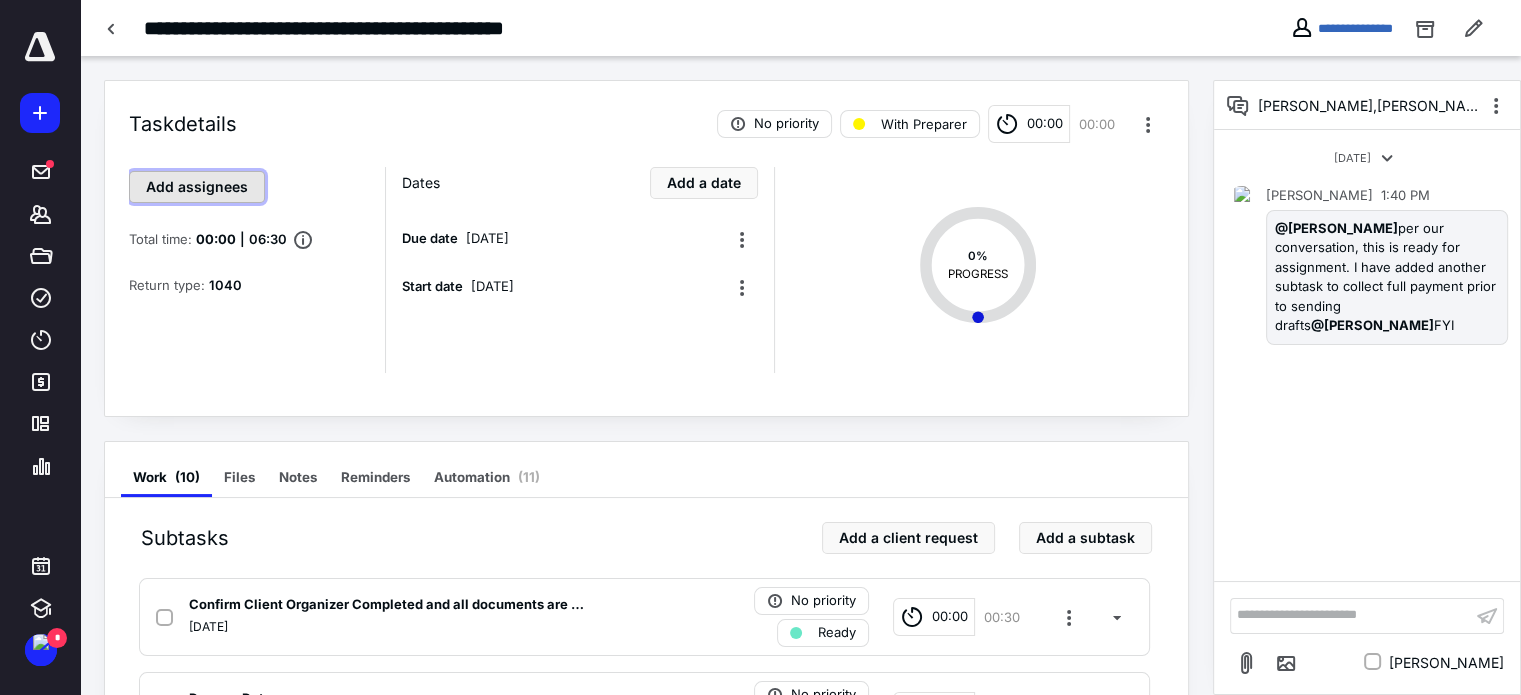 click on "Add assignees" at bounding box center (197, 187) 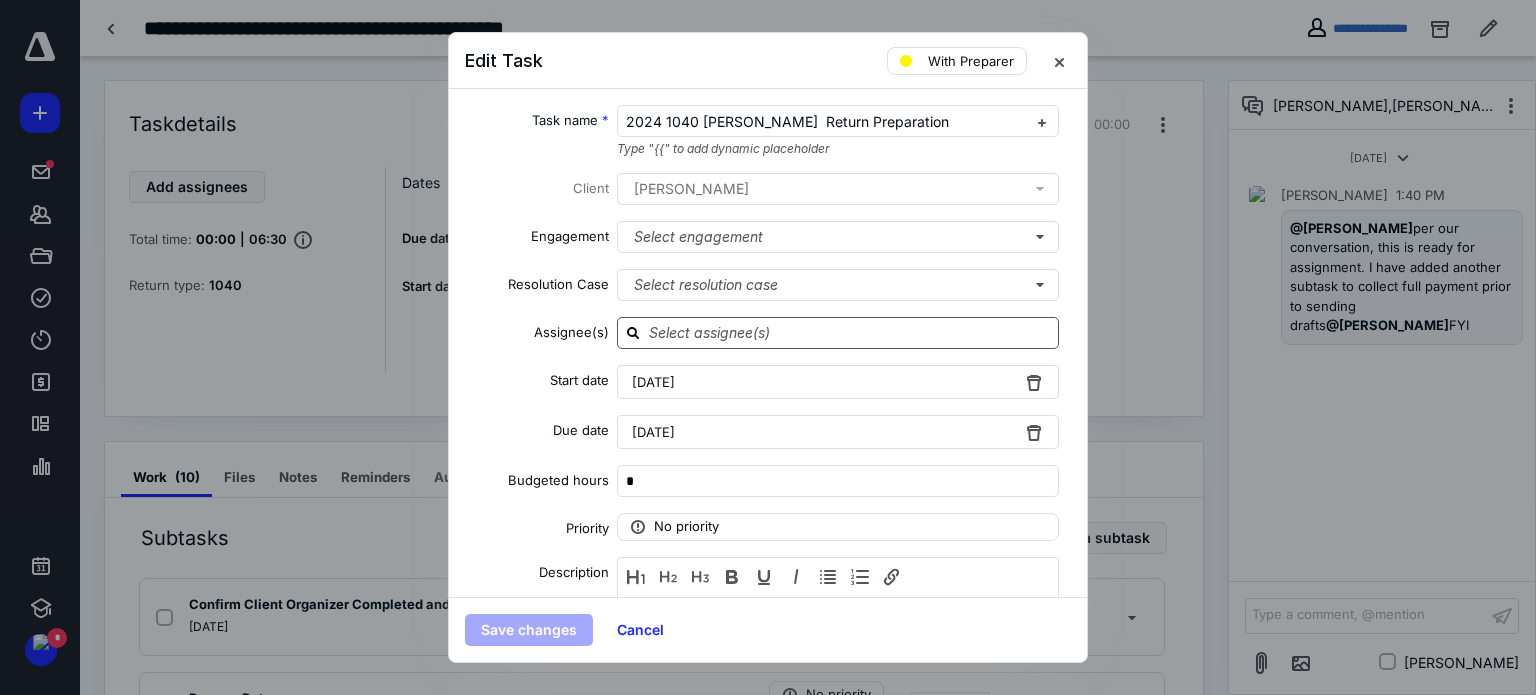 click at bounding box center (850, 332) 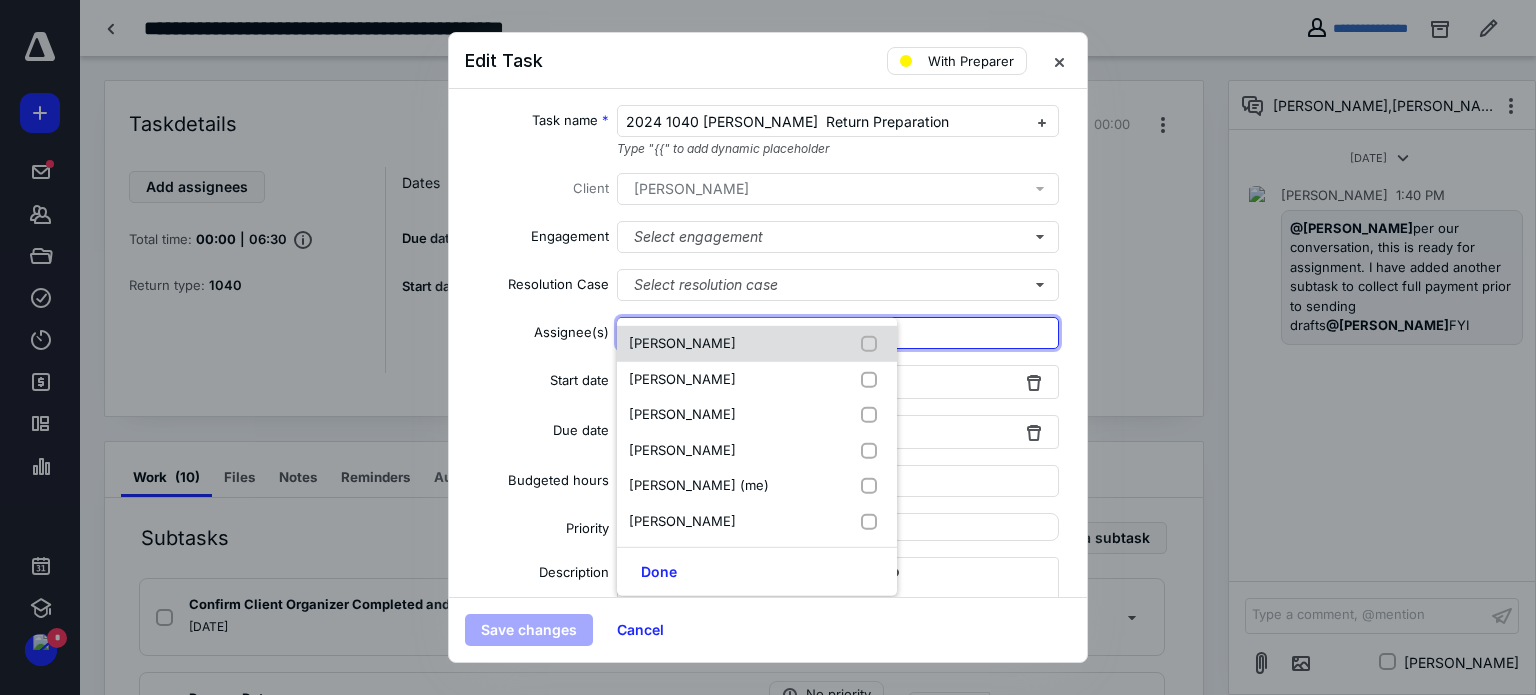 click on "[PERSON_NAME]" at bounding box center (757, 344) 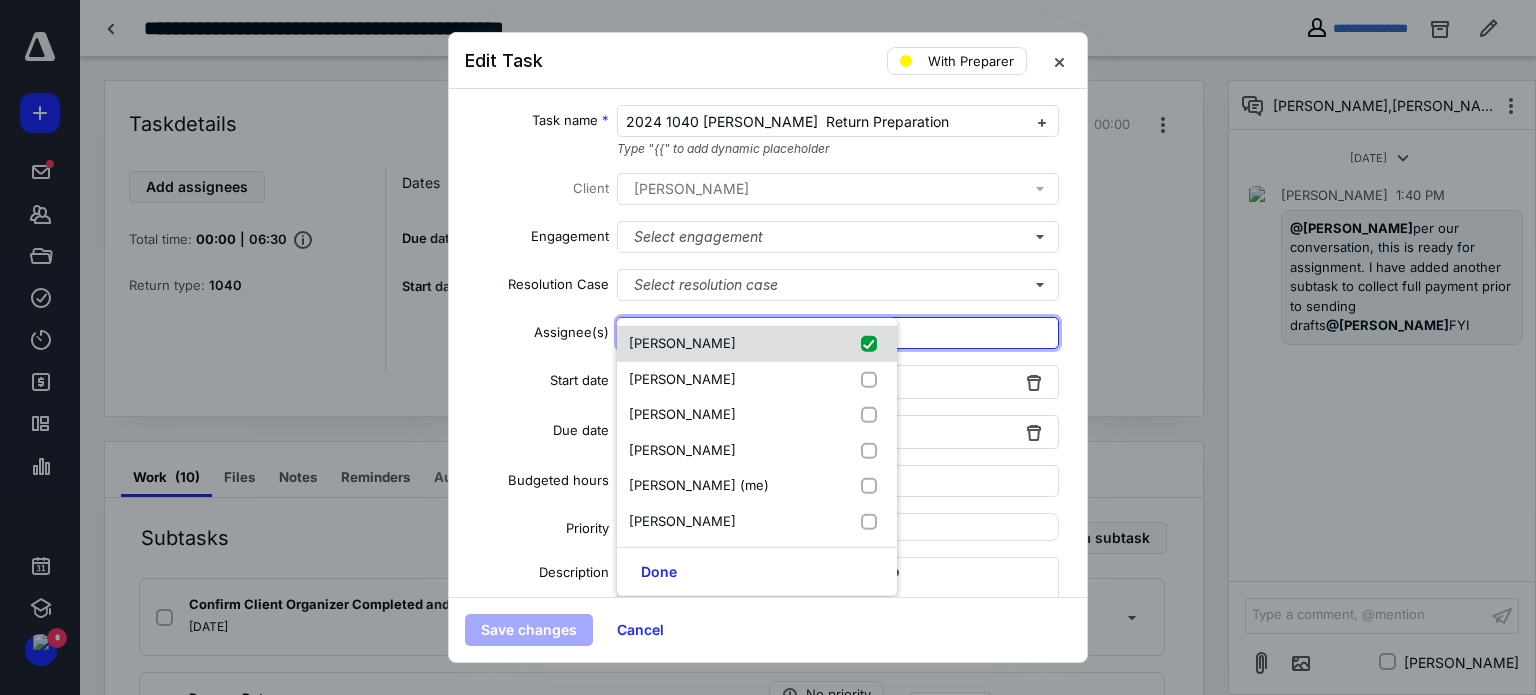 checkbox on "true" 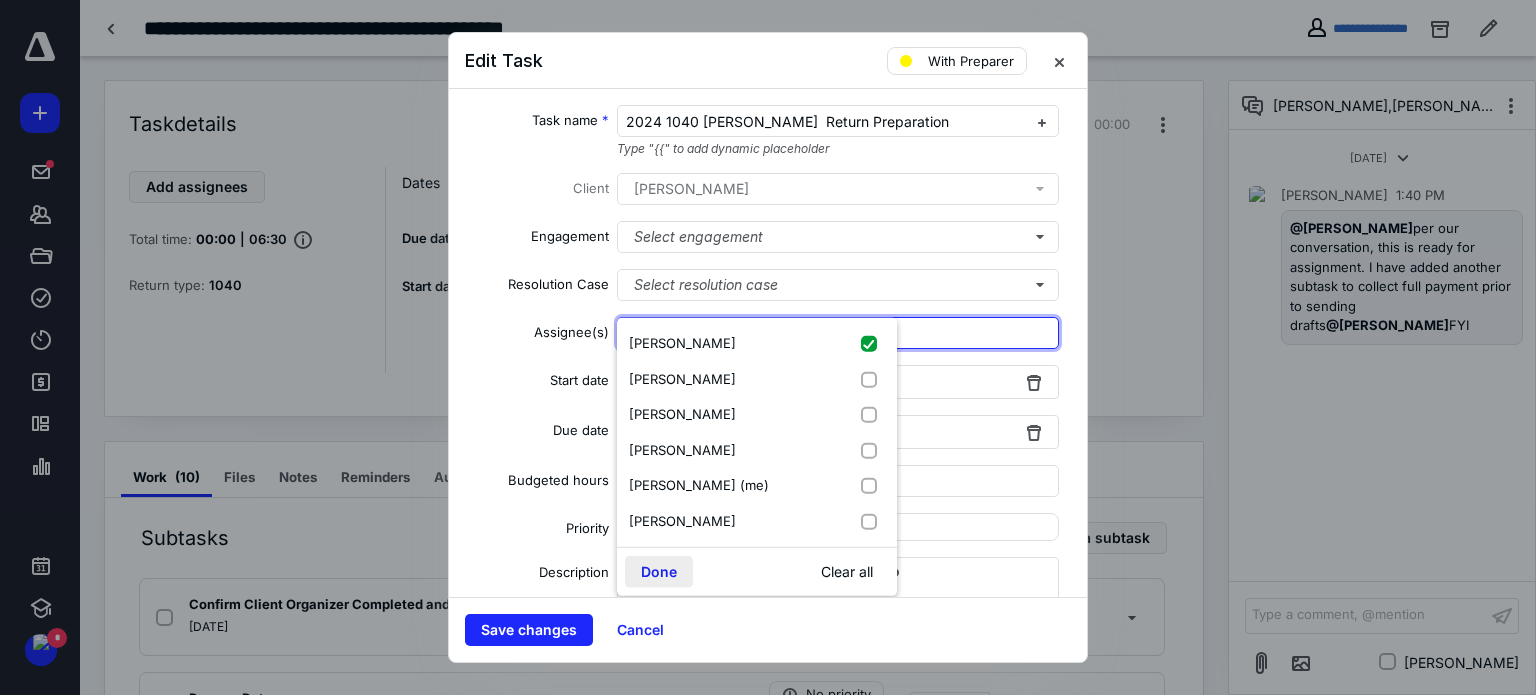 click on "Done" at bounding box center [659, 572] 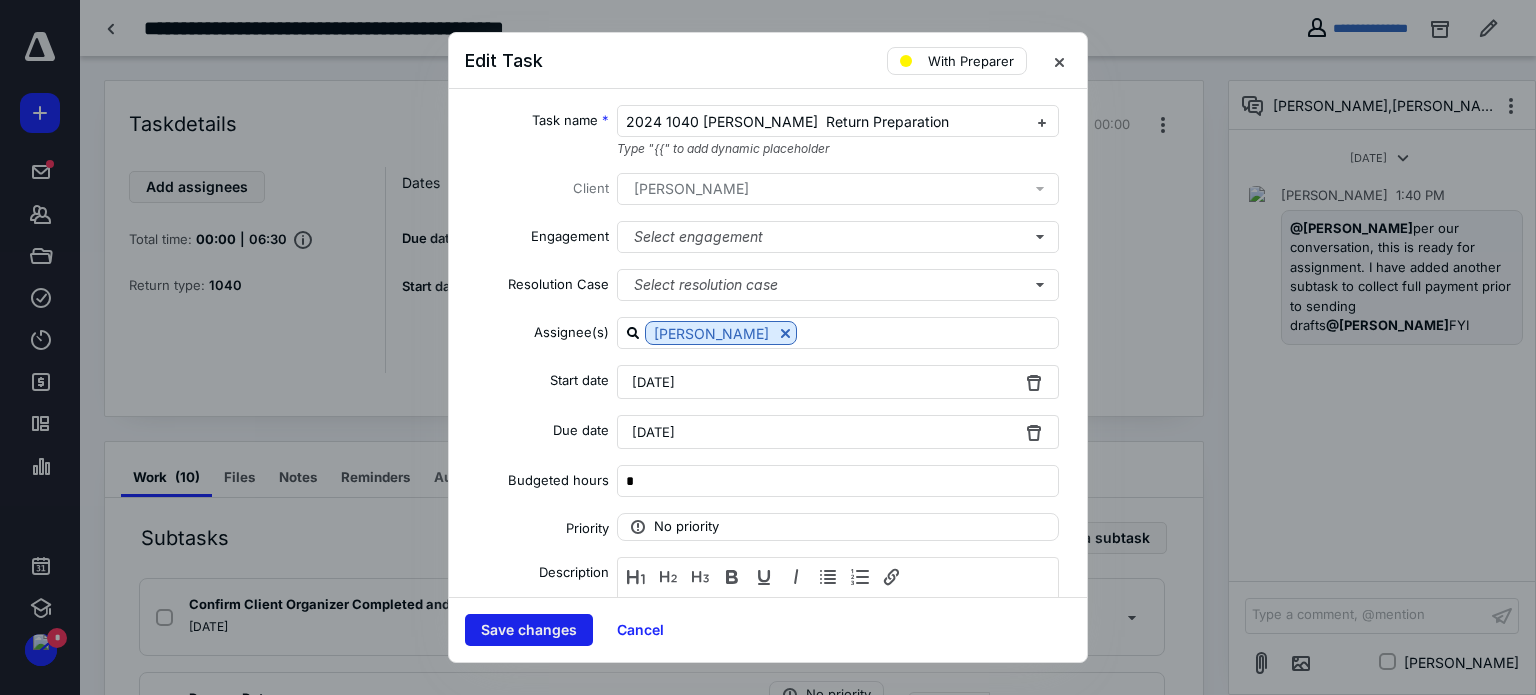 click on "Save changes" at bounding box center [529, 630] 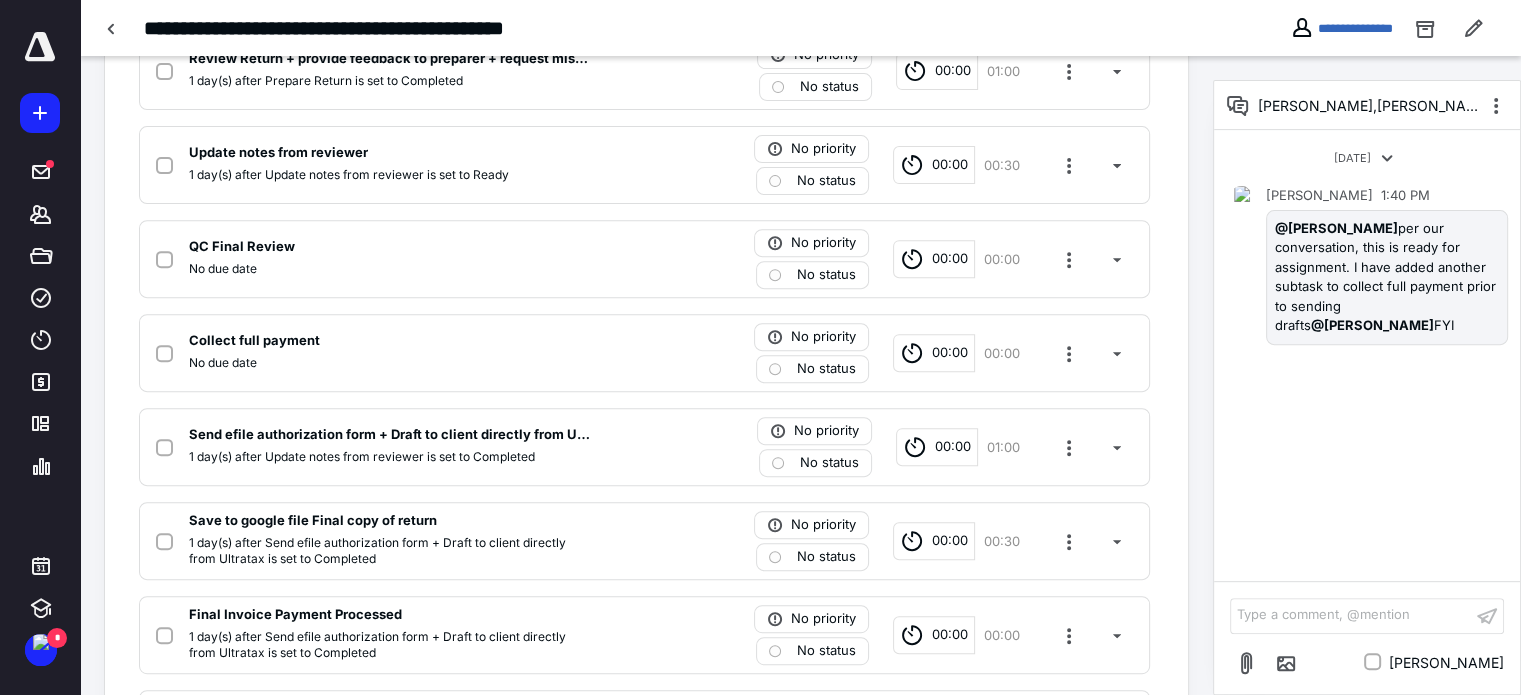 scroll, scrollTop: 740, scrollLeft: 0, axis: vertical 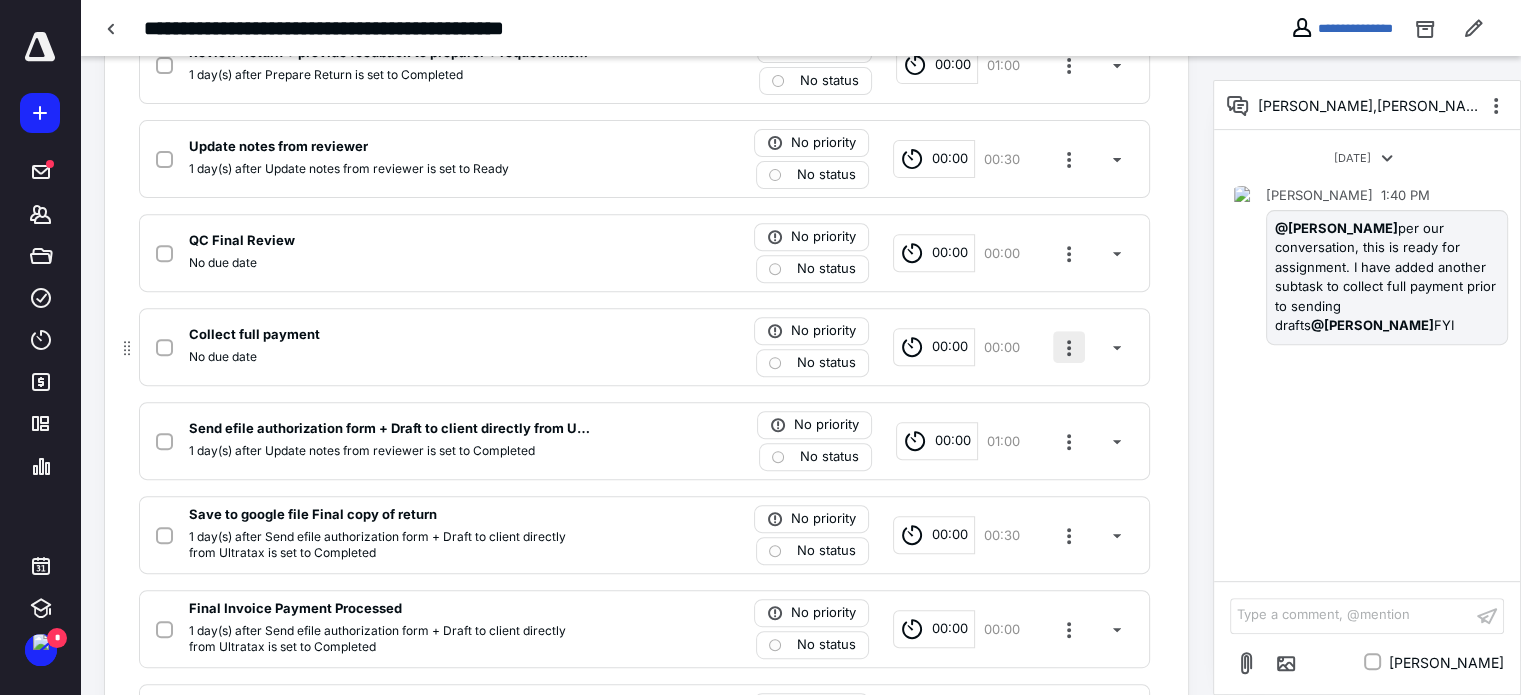 click at bounding box center (1069, 347) 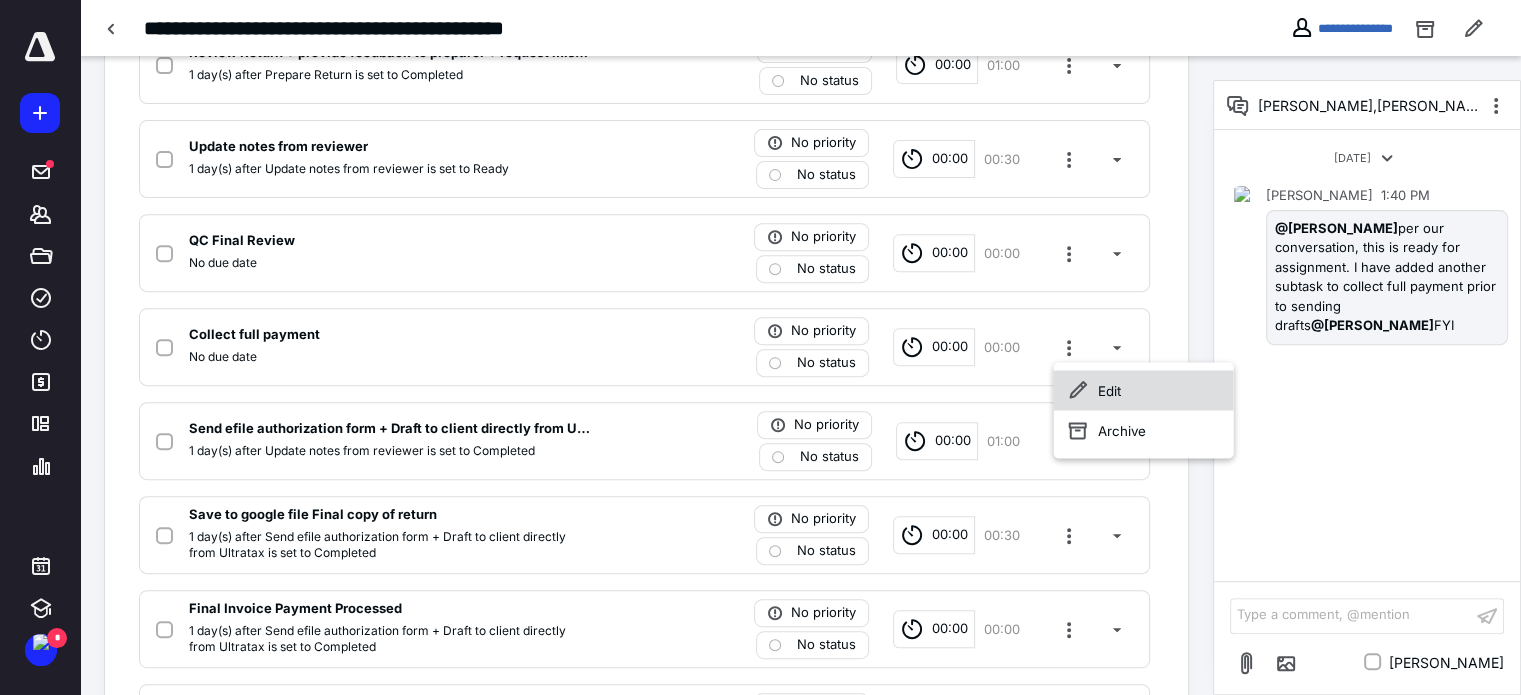 click 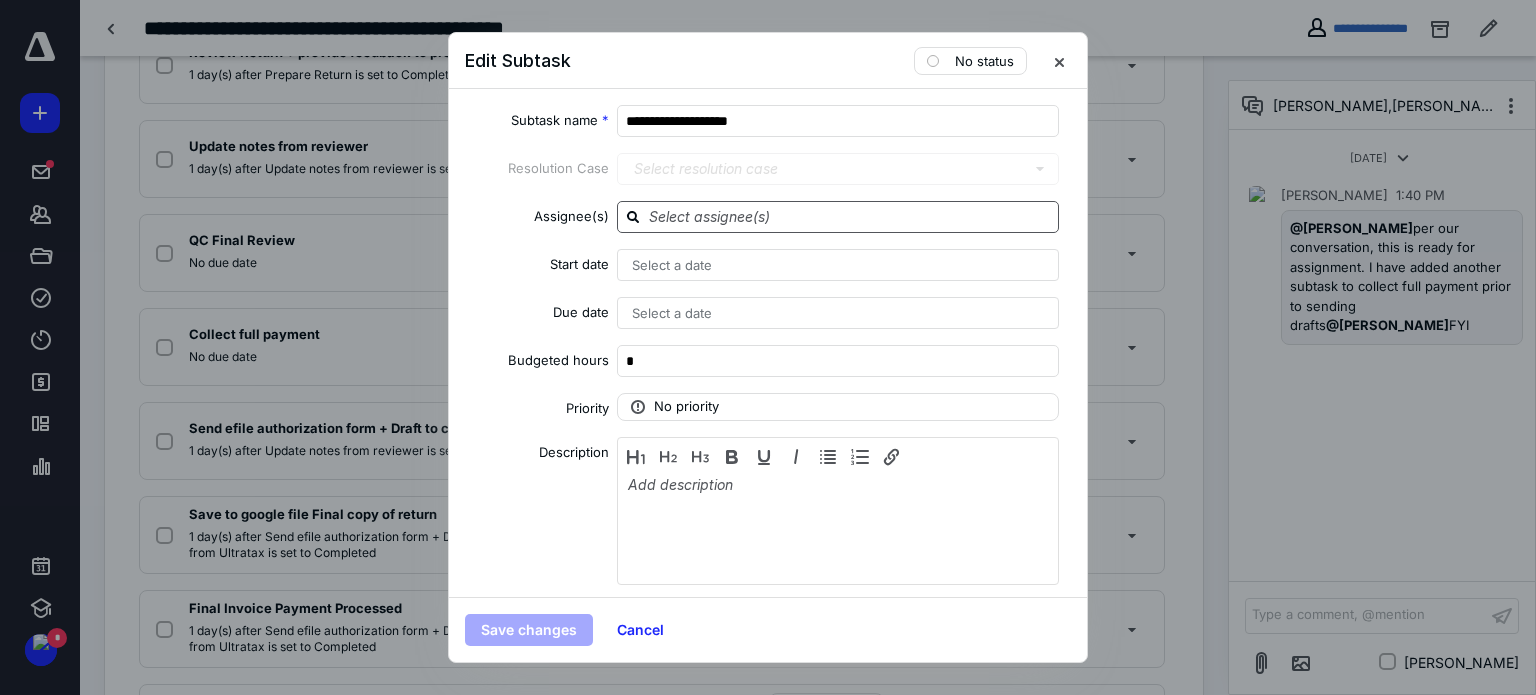 click at bounding box center [850, 217] 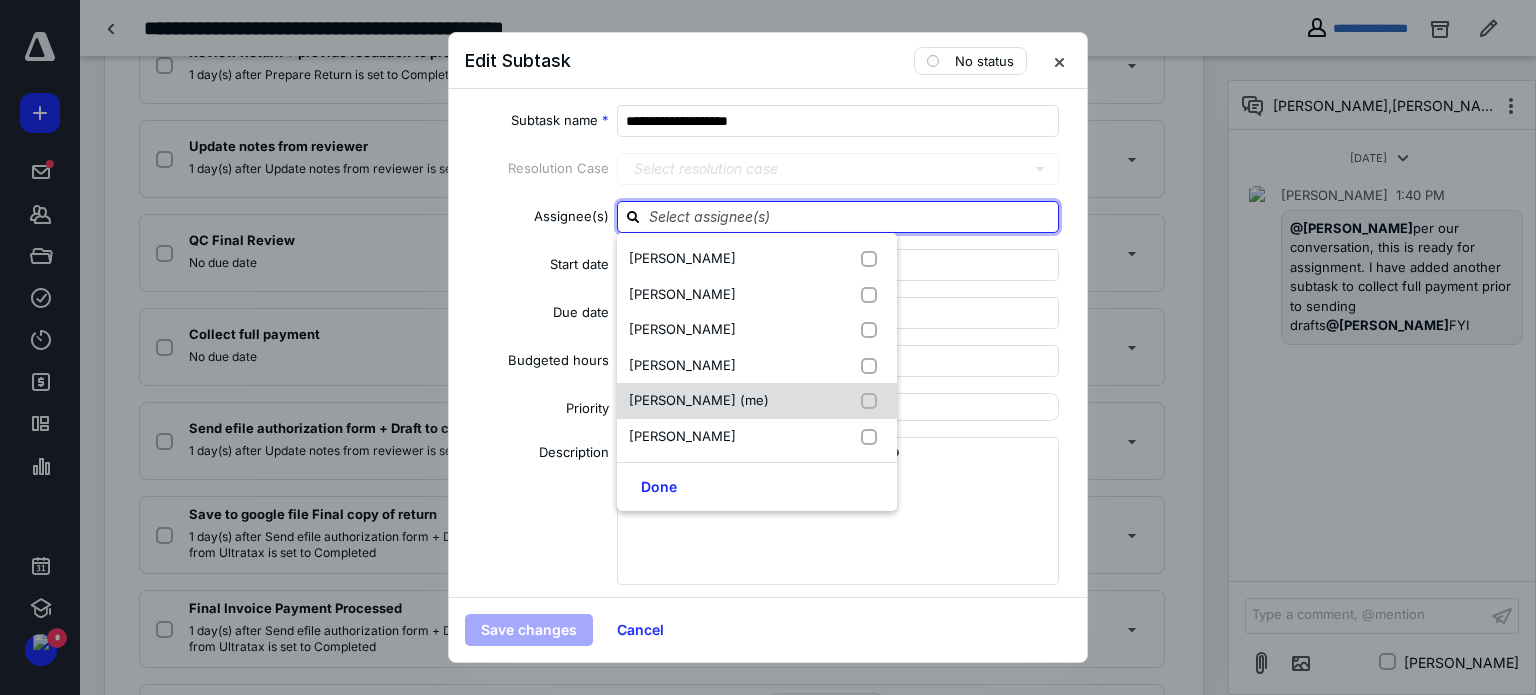 click on "[PERSON_NAME] (me)" at bounding box center (757, 401) 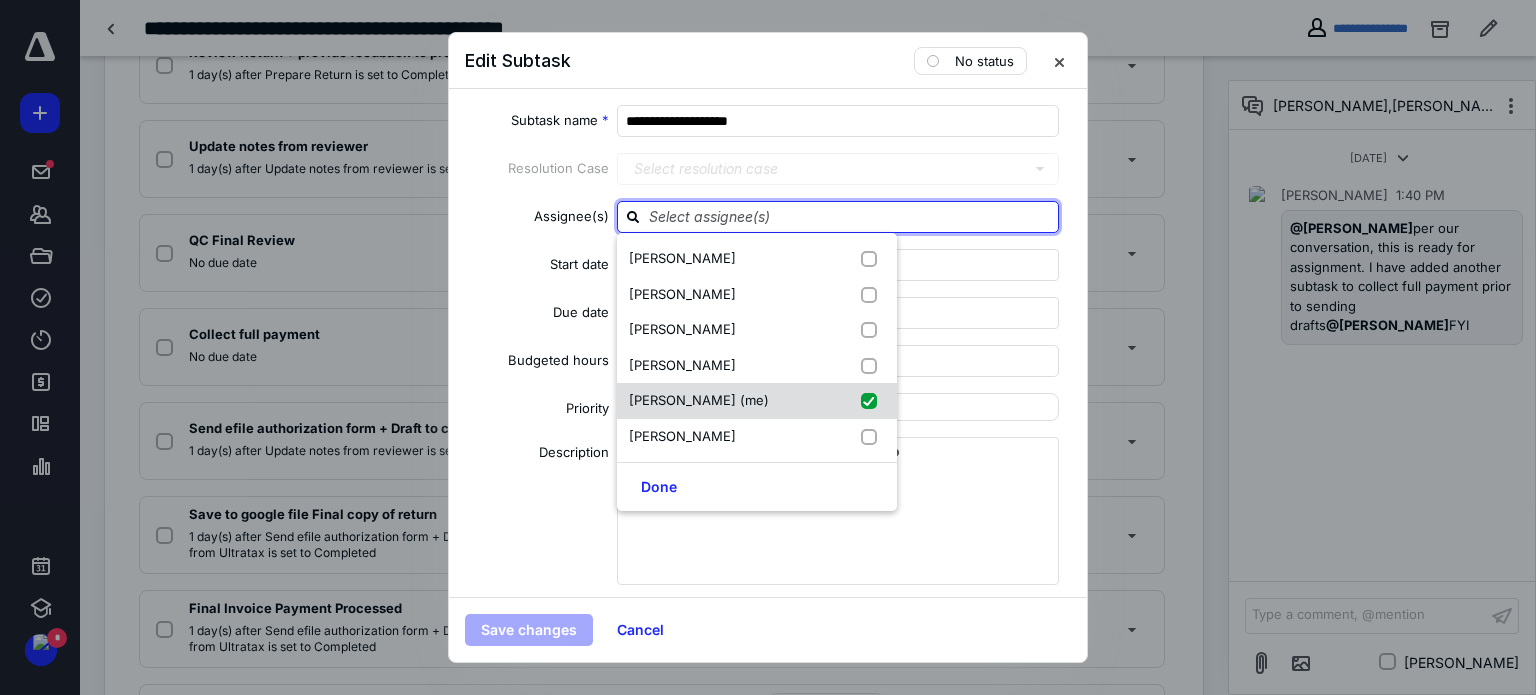 checkbox on "true" 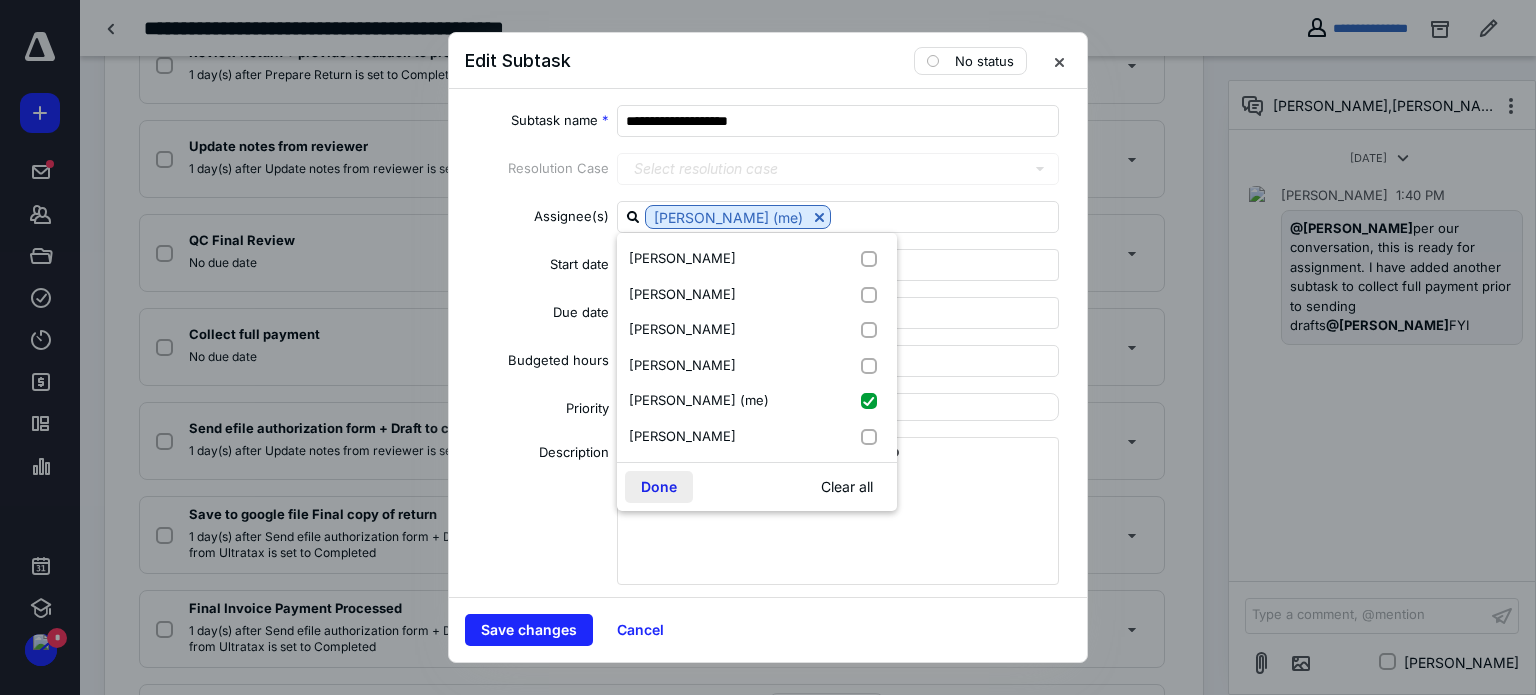 click on "Done" at bounding box center [659, 487] 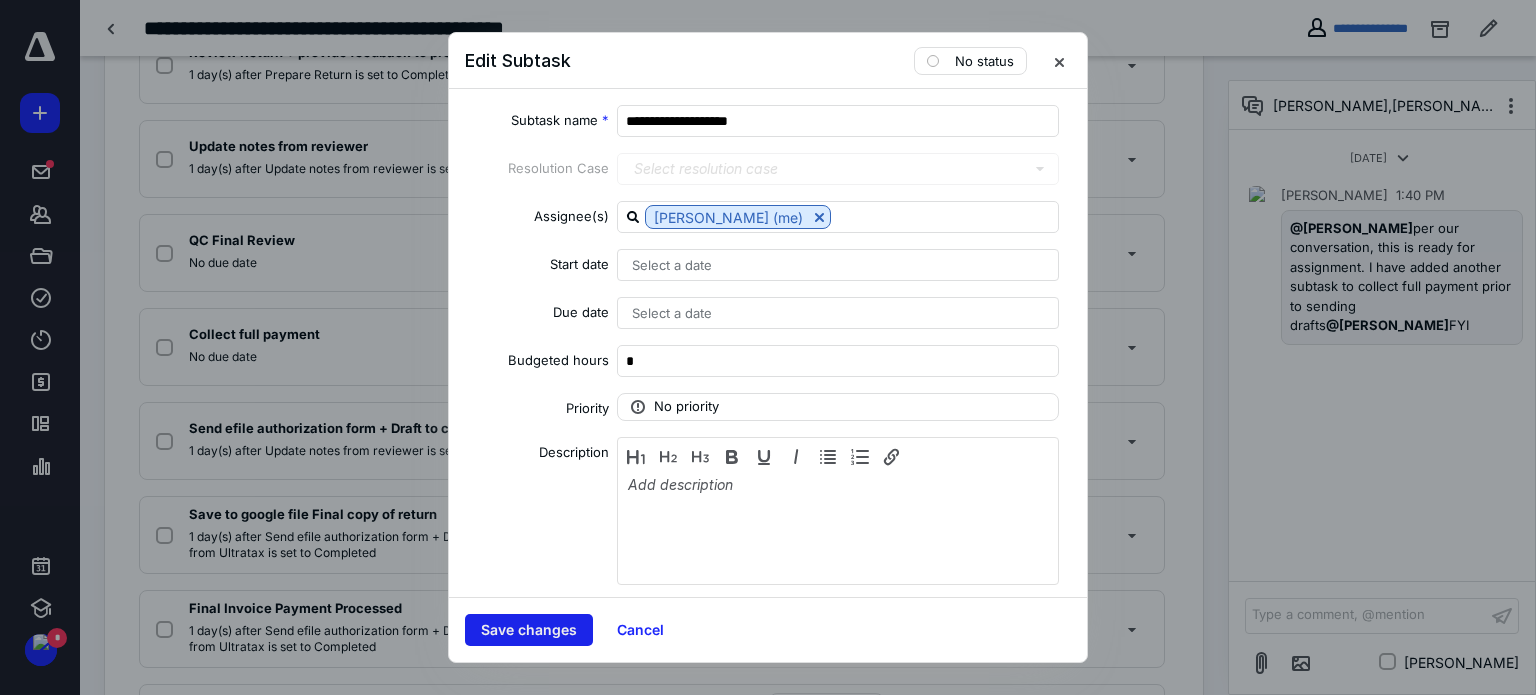 click on "Save changes" at bounding box center (529, 630) 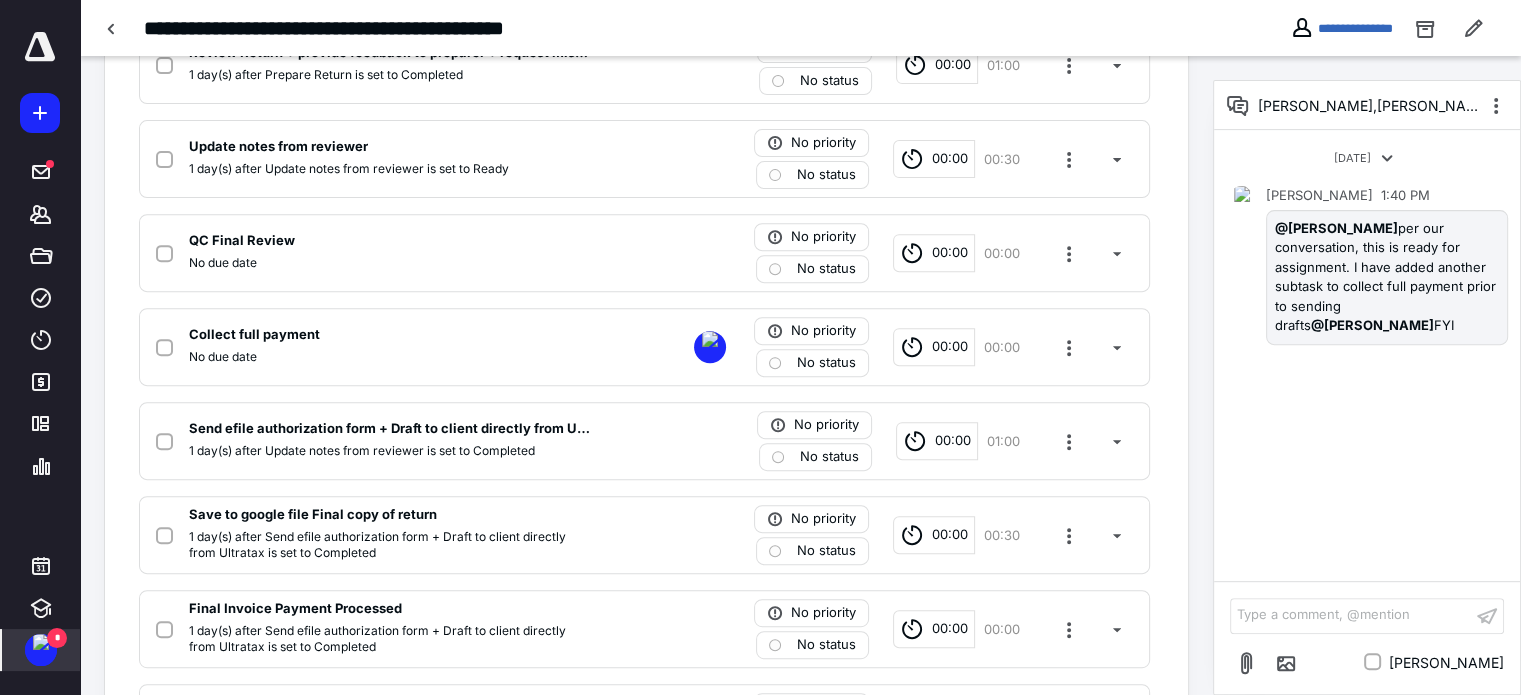 click on "*" at bounding box center (57, 638) 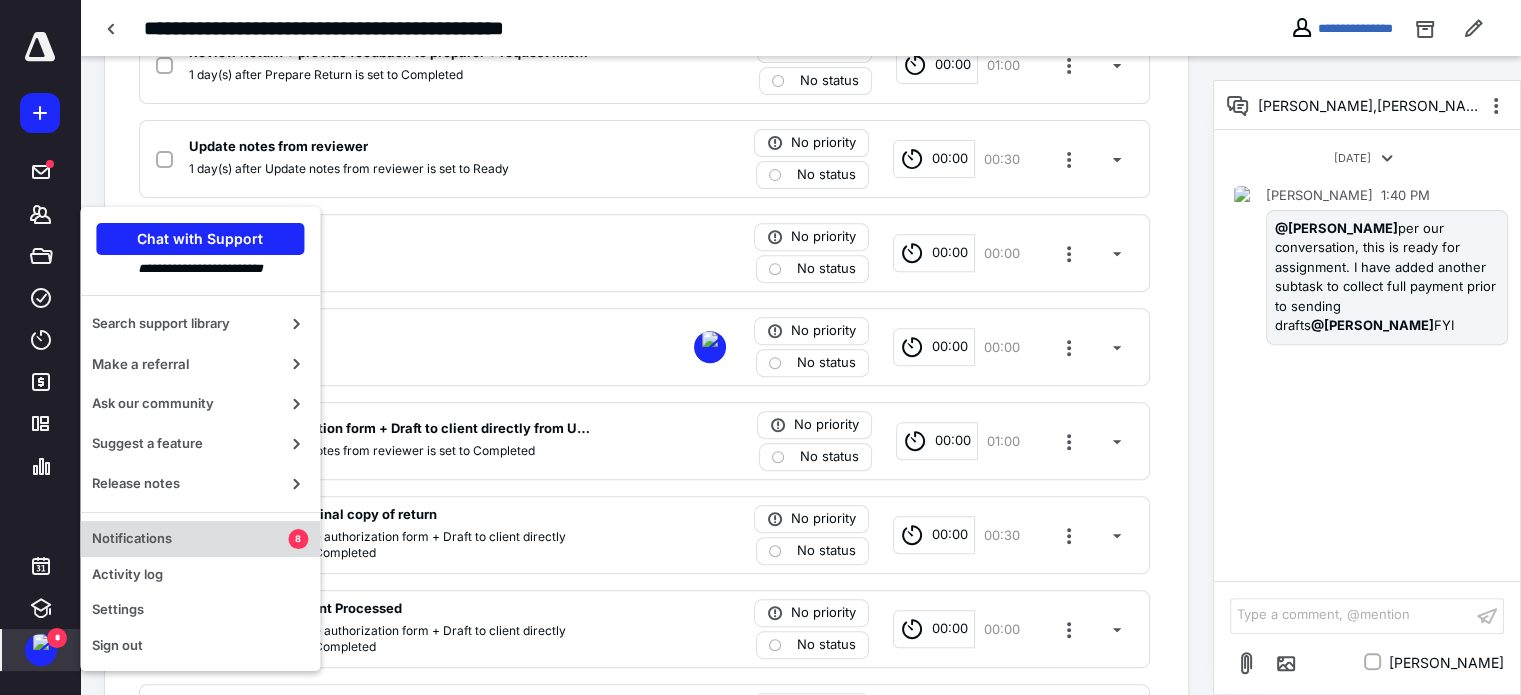 click on "Notifications" at bounding box center (190, 539) 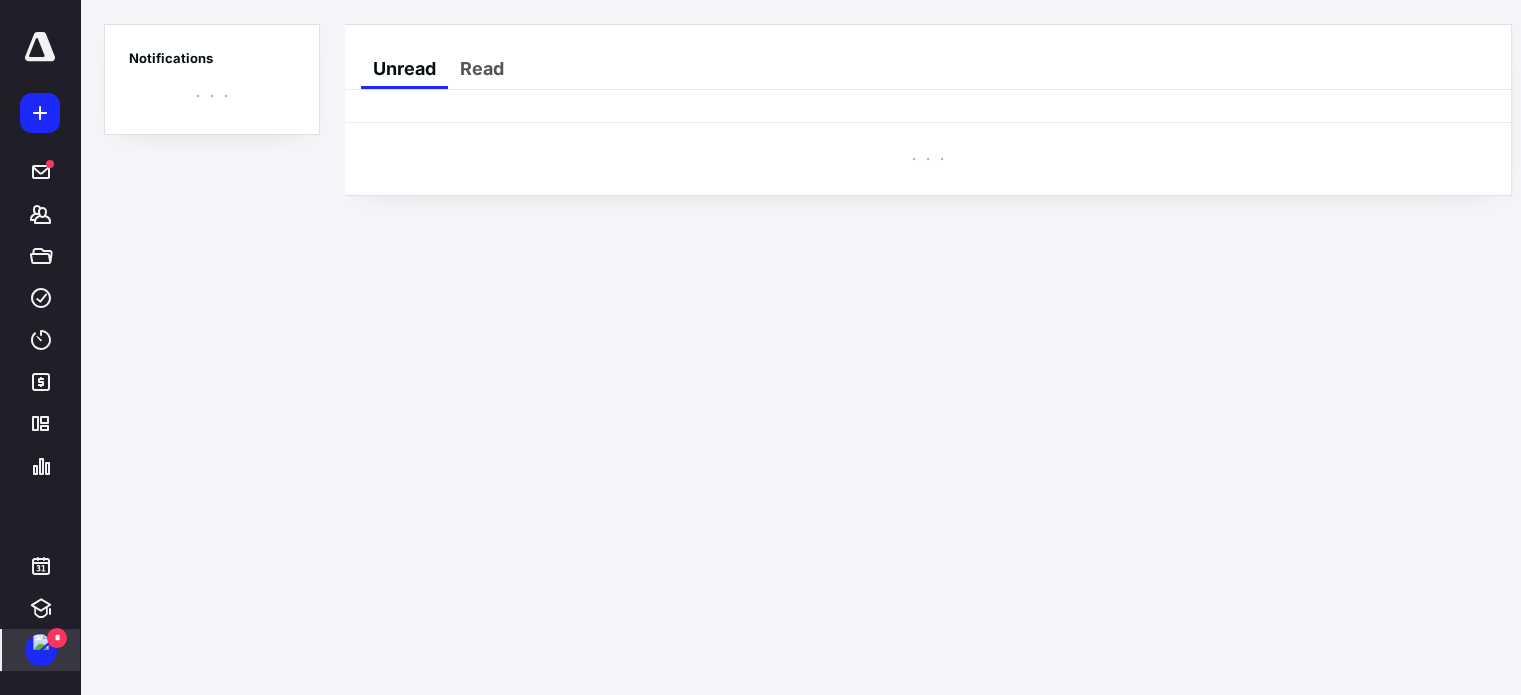 scroll, scrollTop: 0, scrollLeft: 0, axis: both 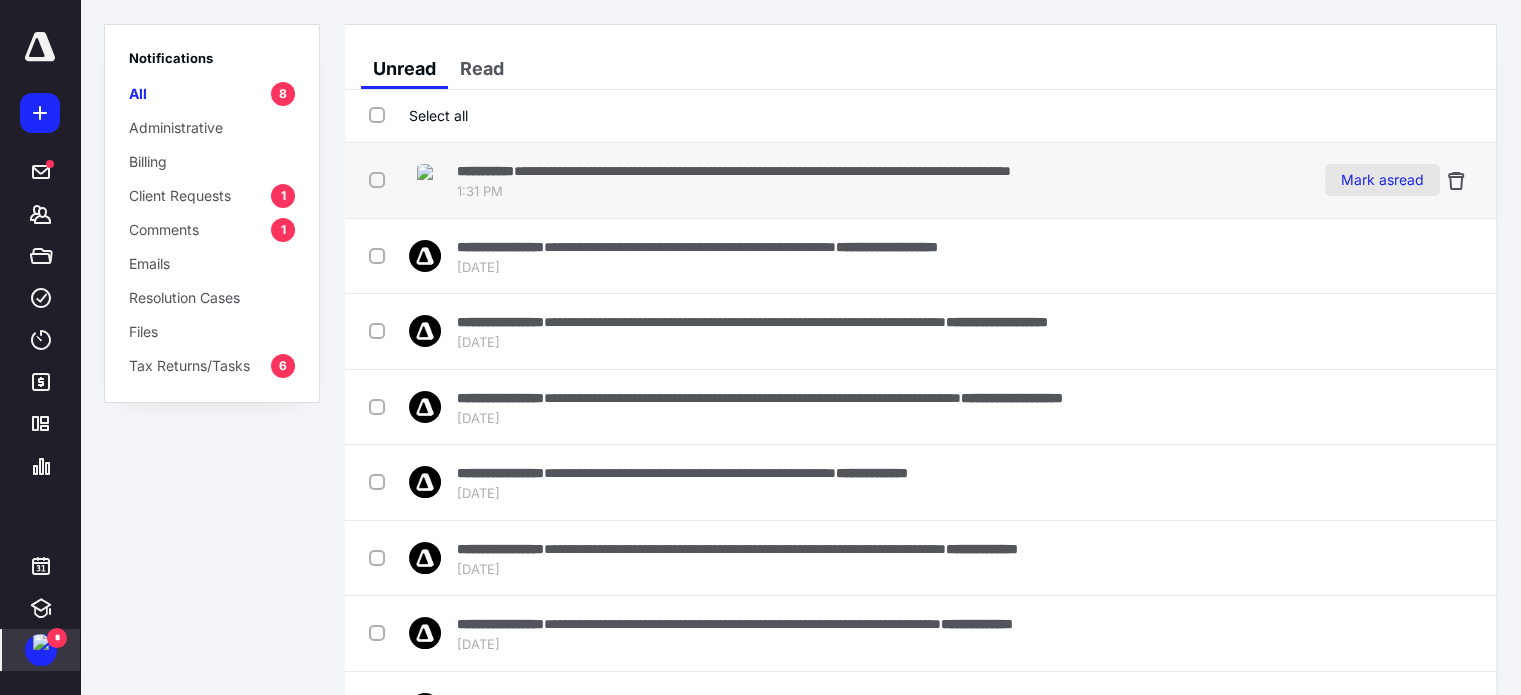 click on "Mark as  read" at bounding box center [1382, 180] 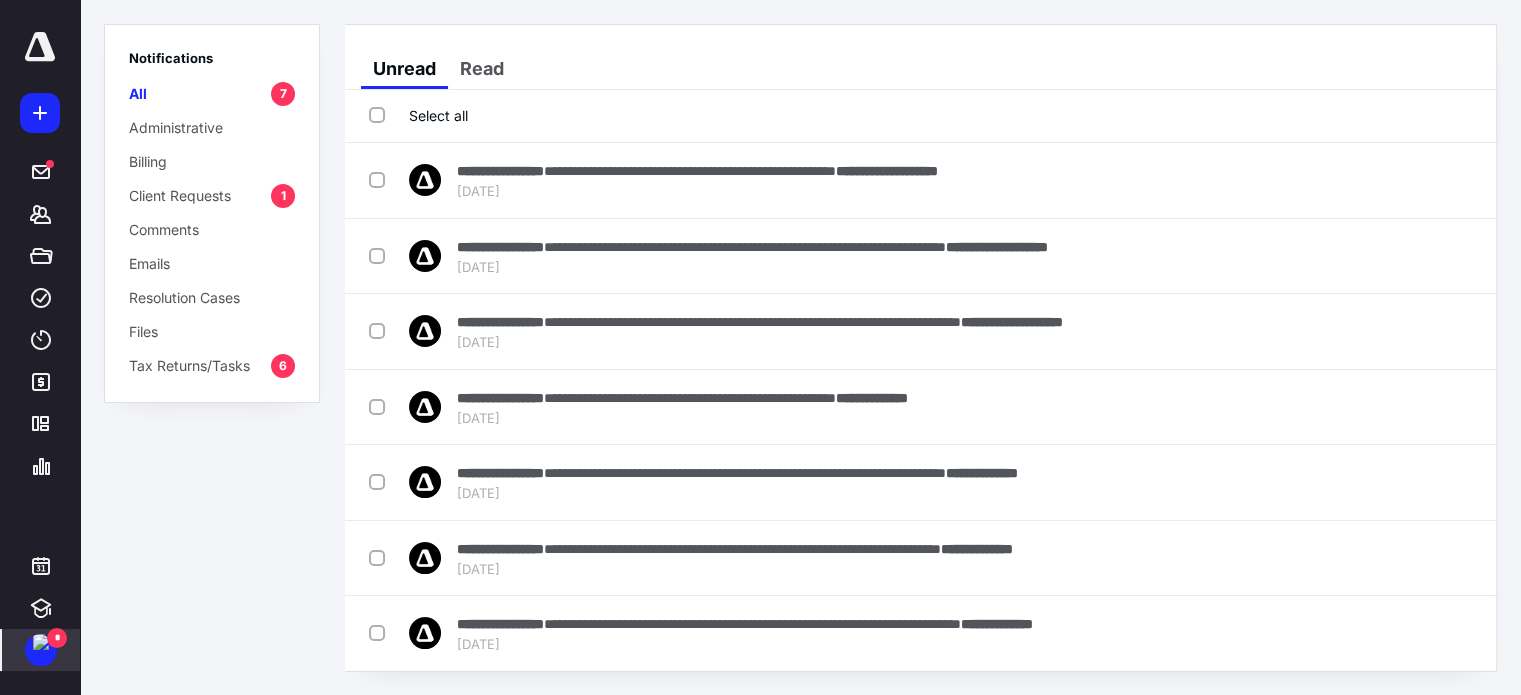 click on "*" at bounding box center (40, 620) 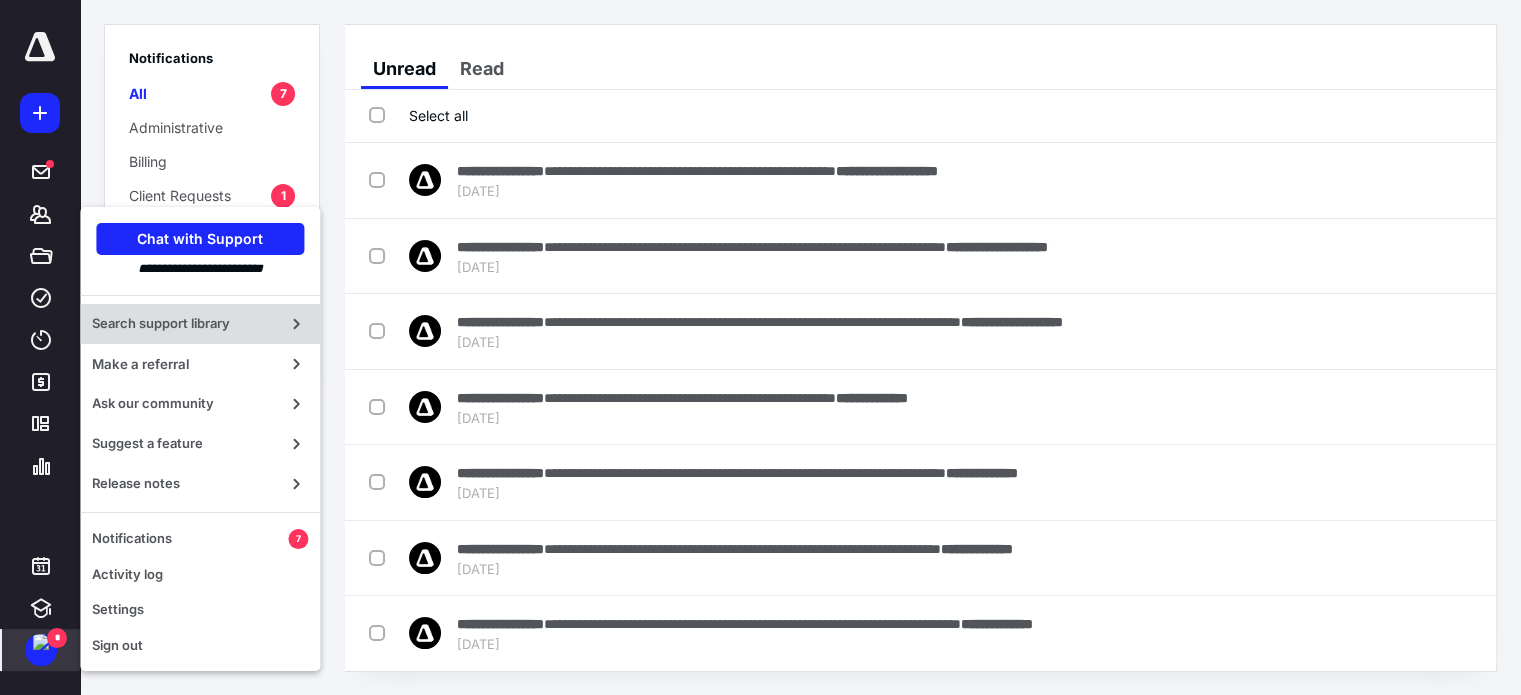 click on "Search support library" at bounding box center (184, 324) 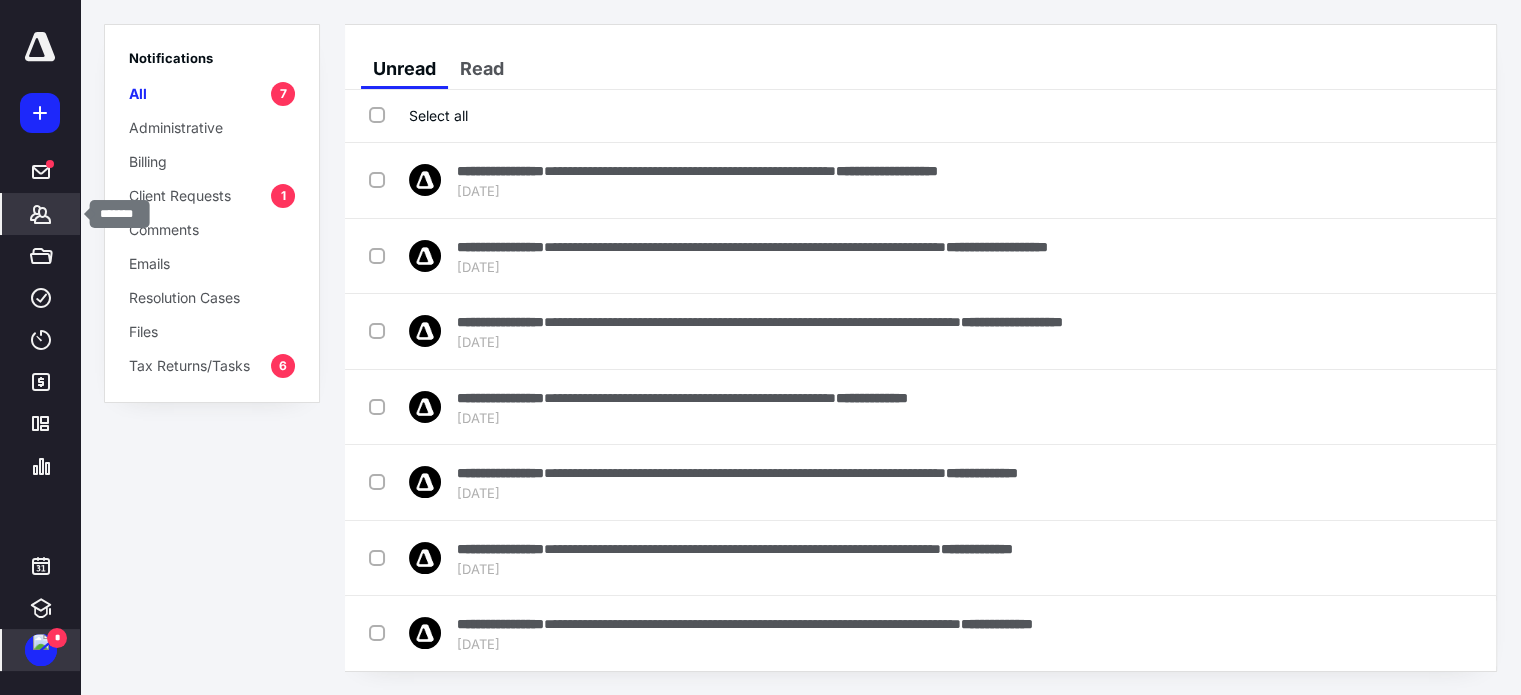 click on "*******" at bounding box center (41, 214) 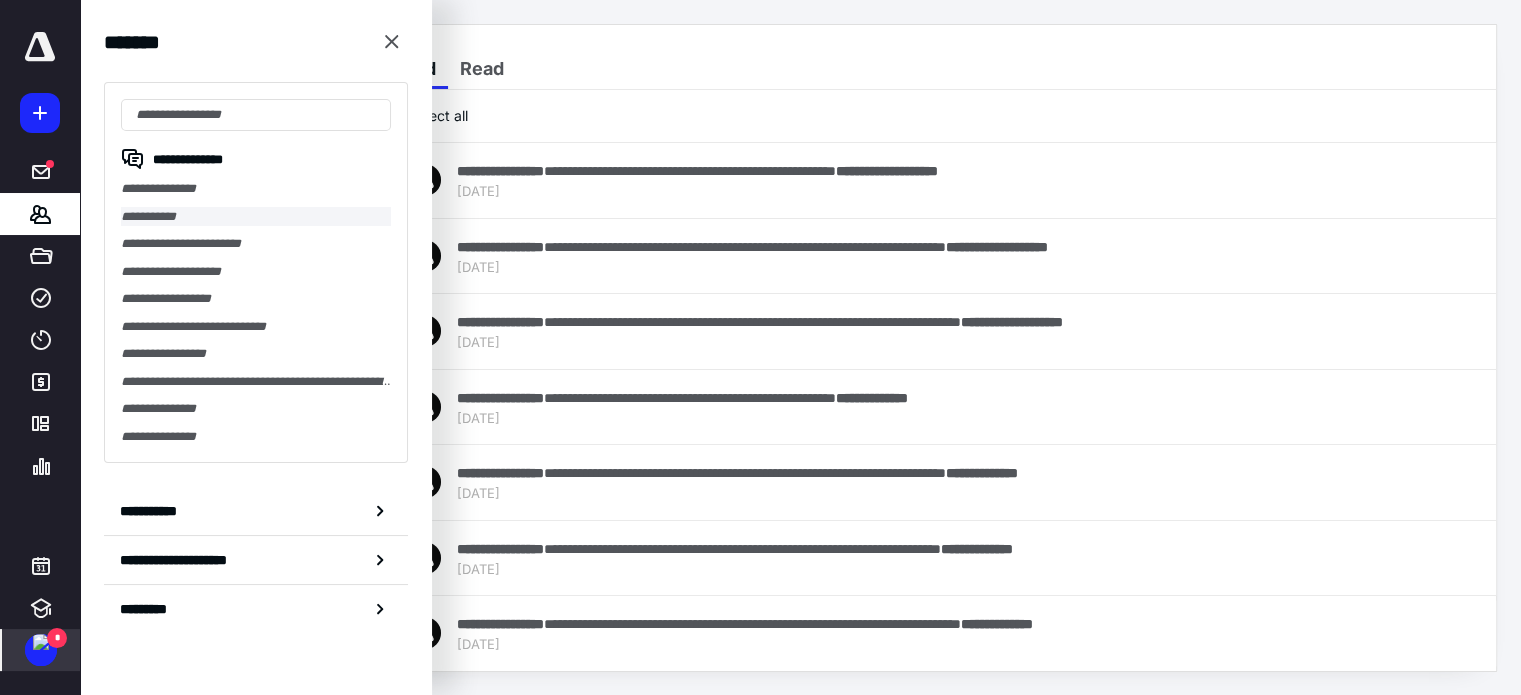 click on "**********" at bounding box center [256, 217] 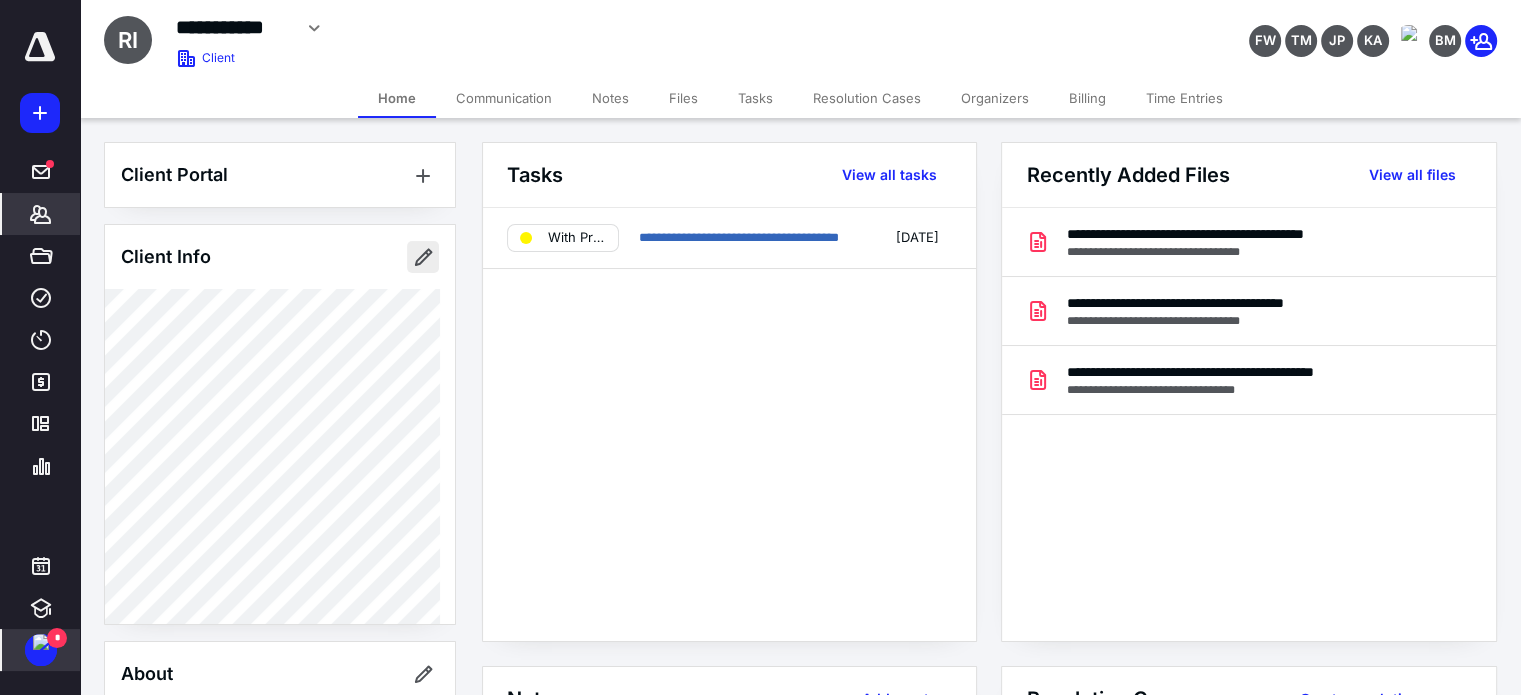 click at bounding box center [423, 257] 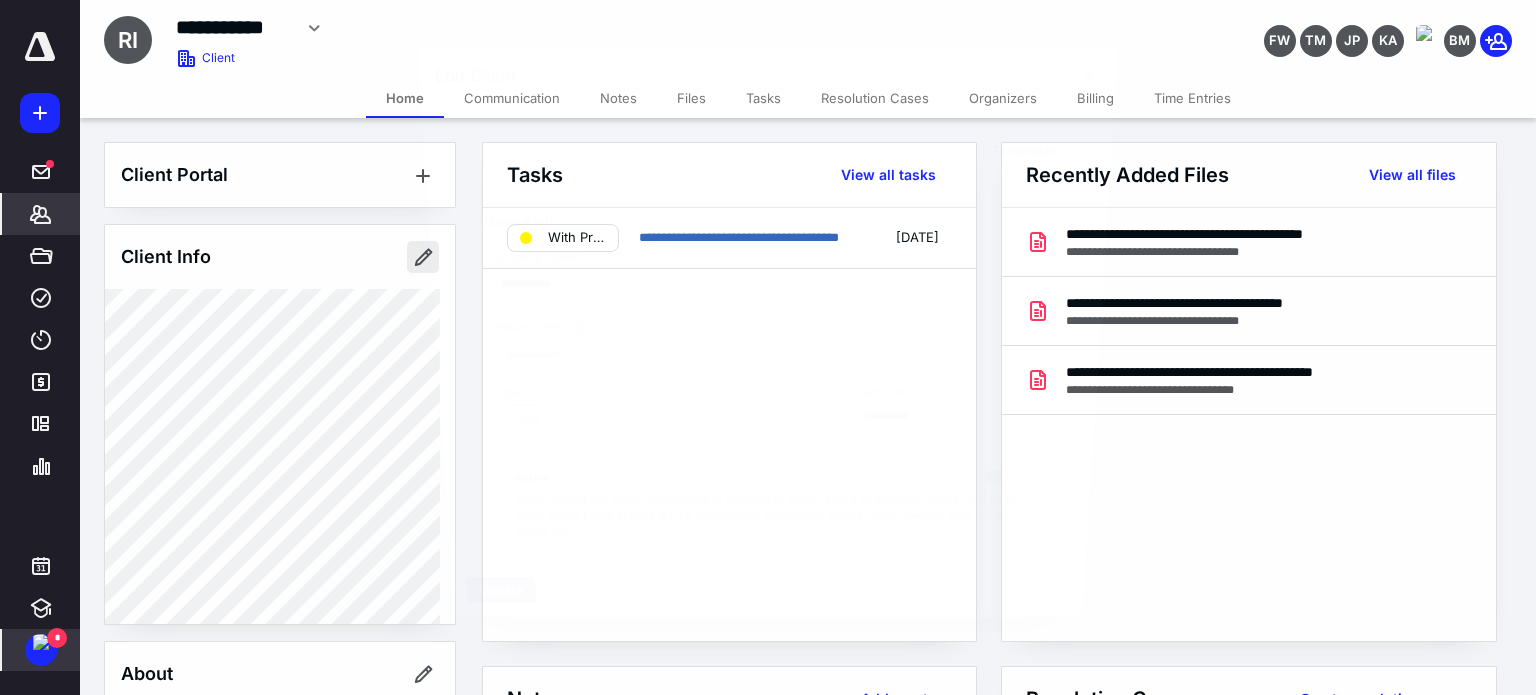 type on "**********" 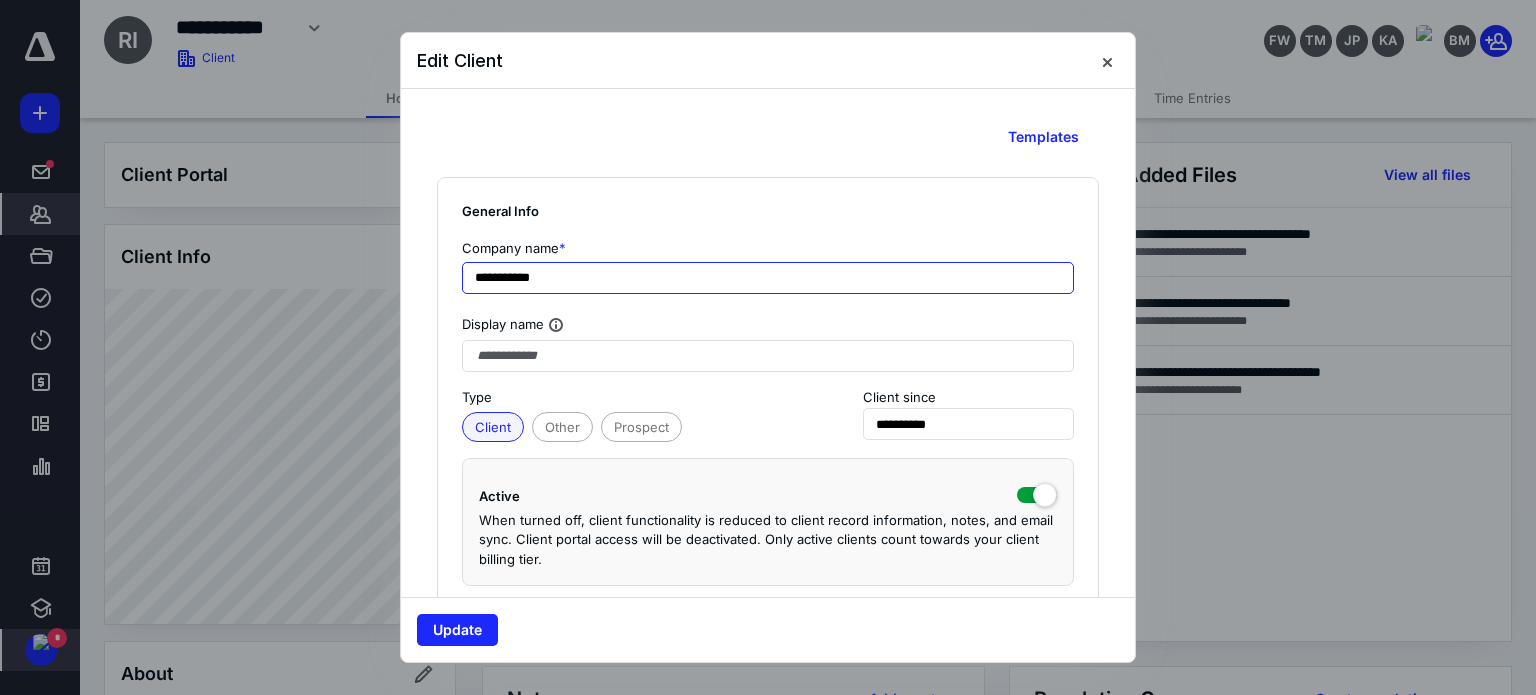 click on "**********" at bounding box center [768, 278] 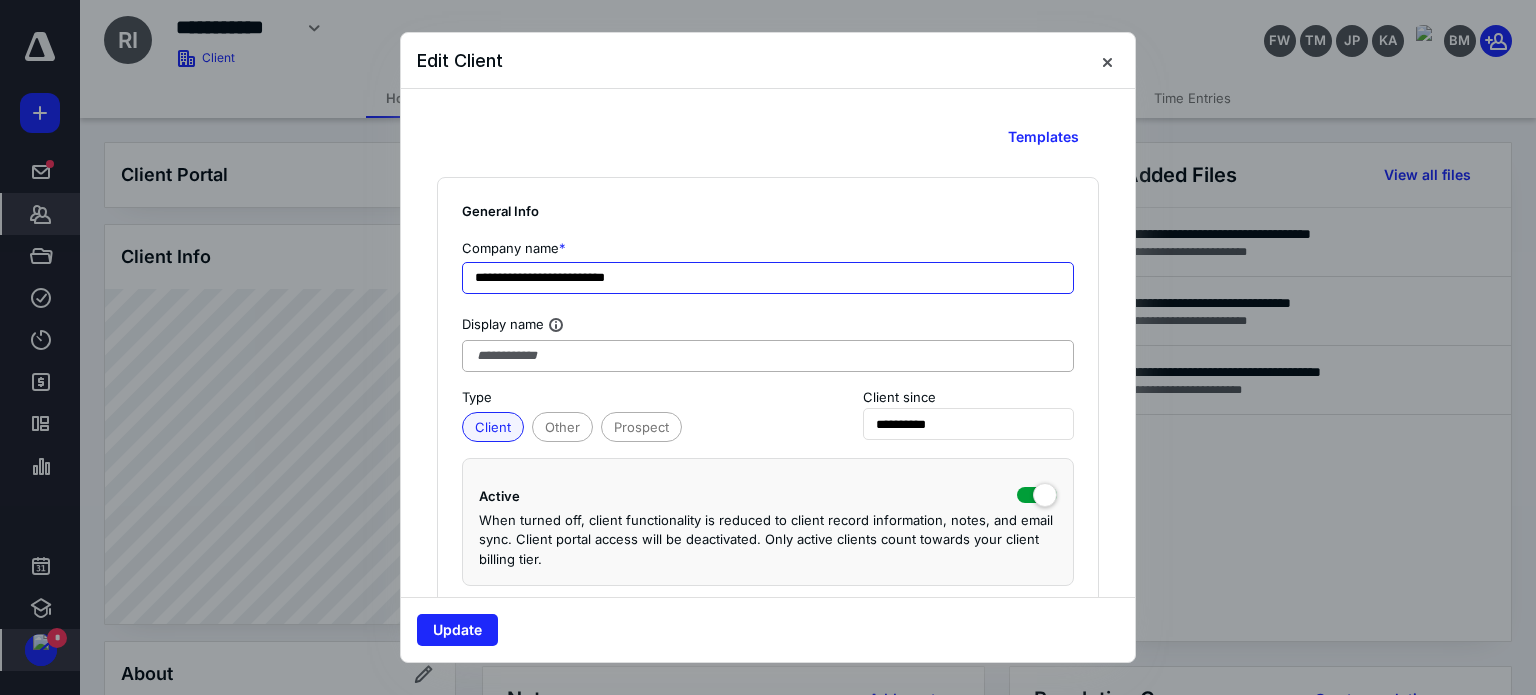 type on "**********" 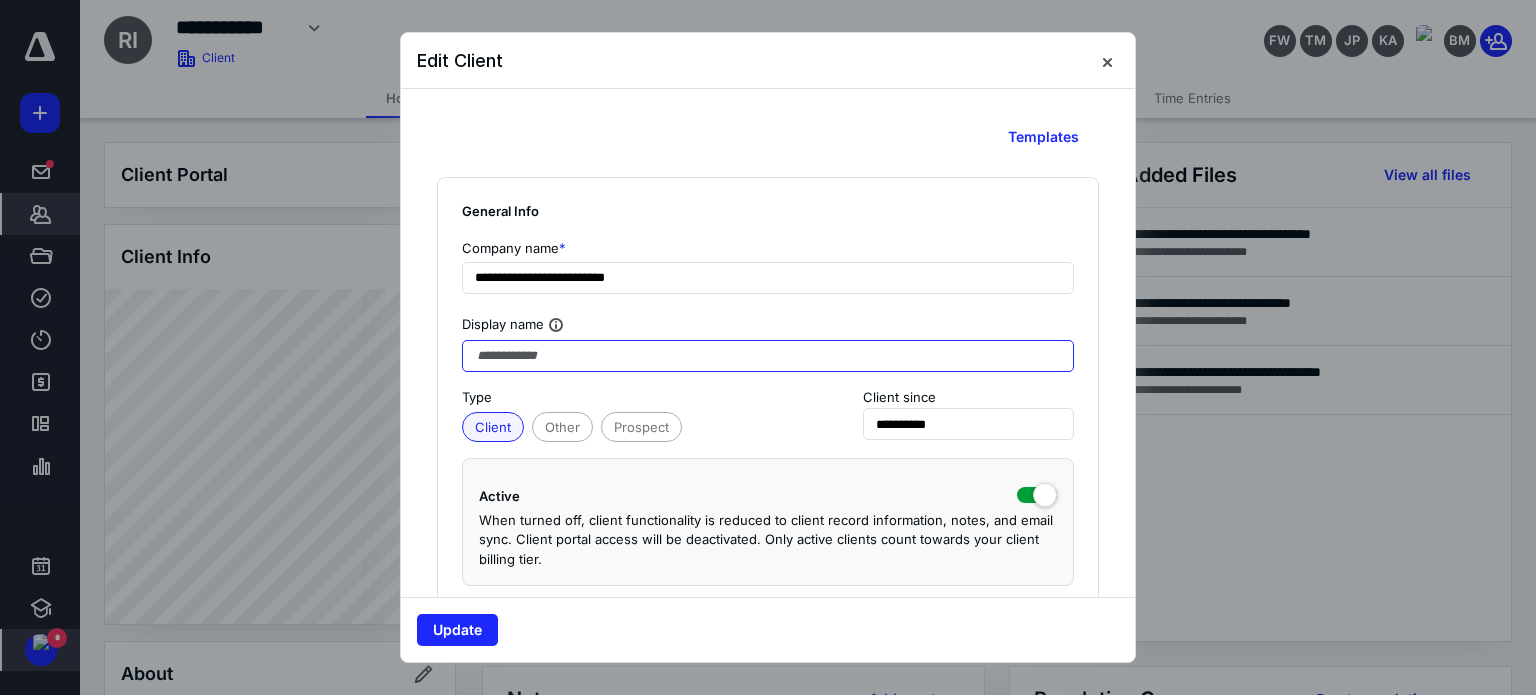 click at bounding box center (768, 356) 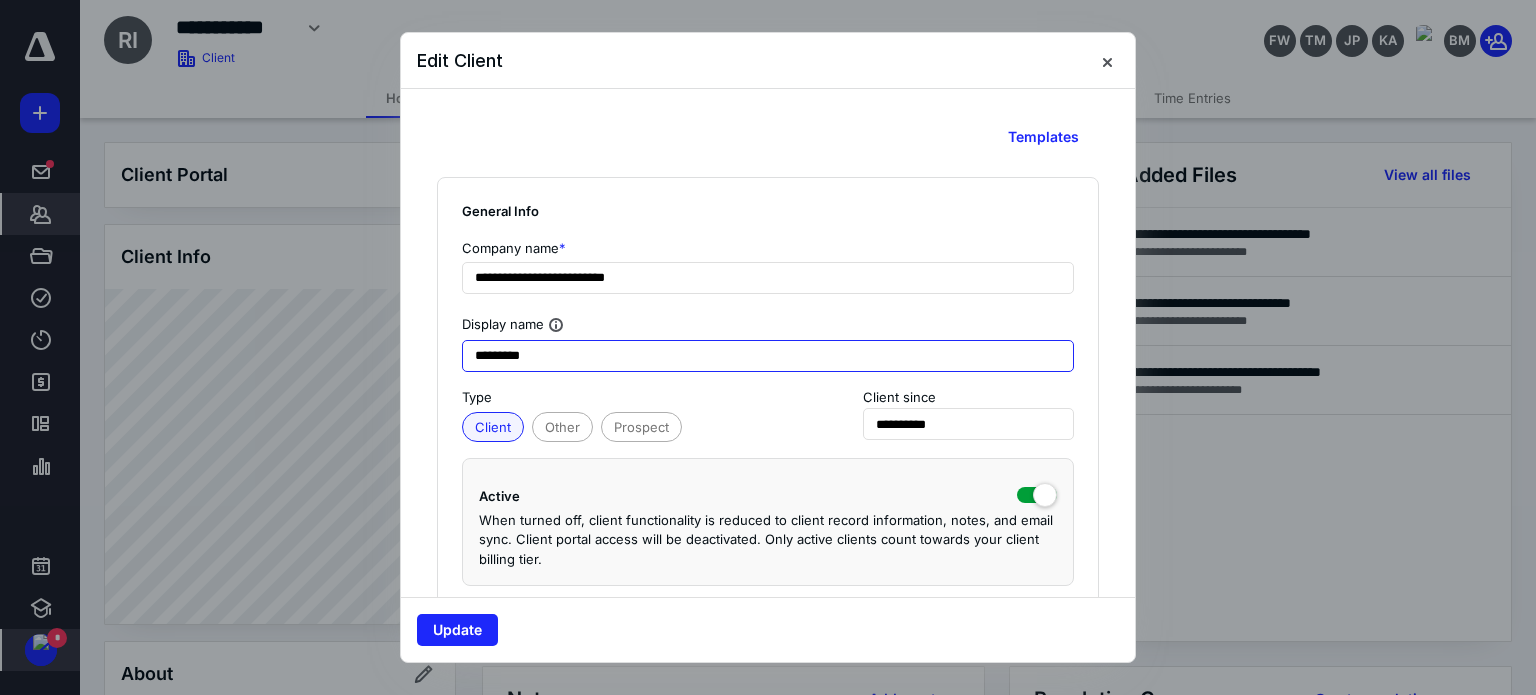 type on "*********" 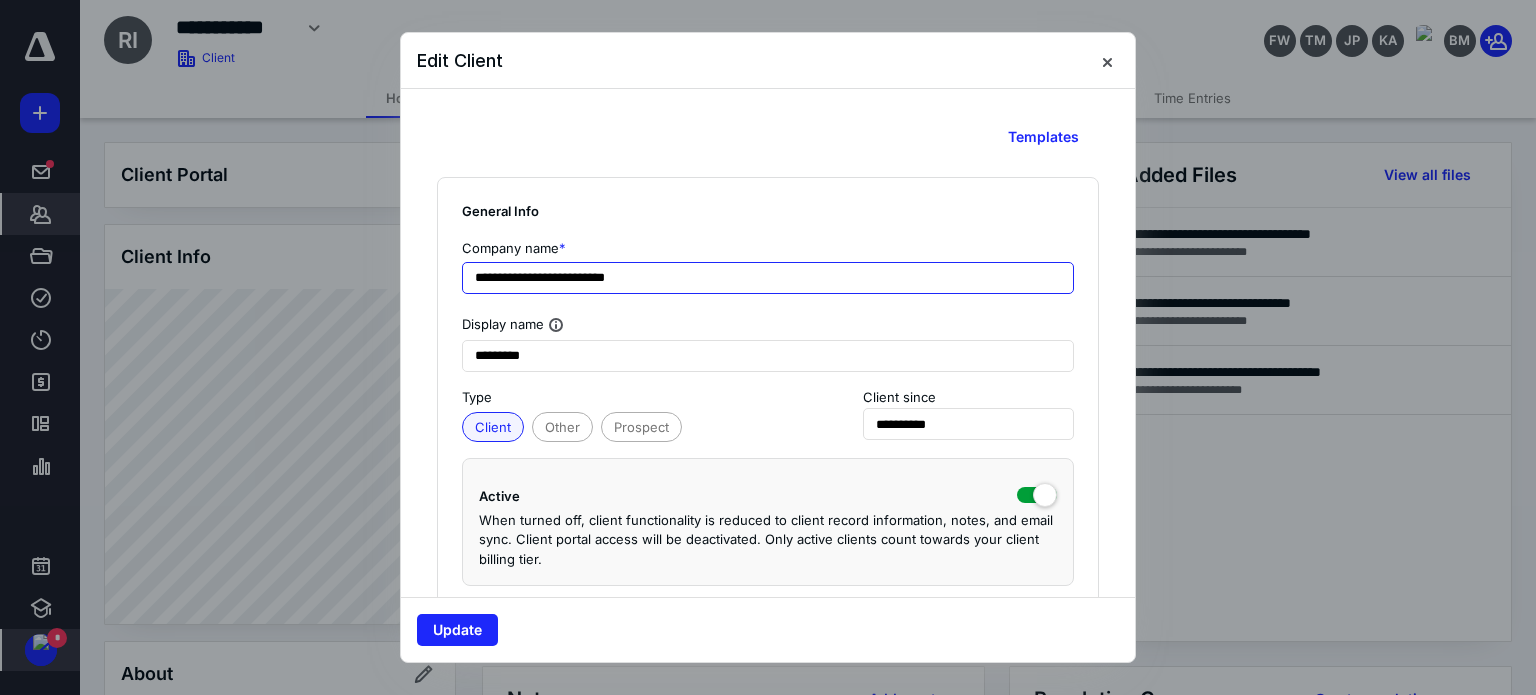 click on "**********" at bounding box center (768, 278) 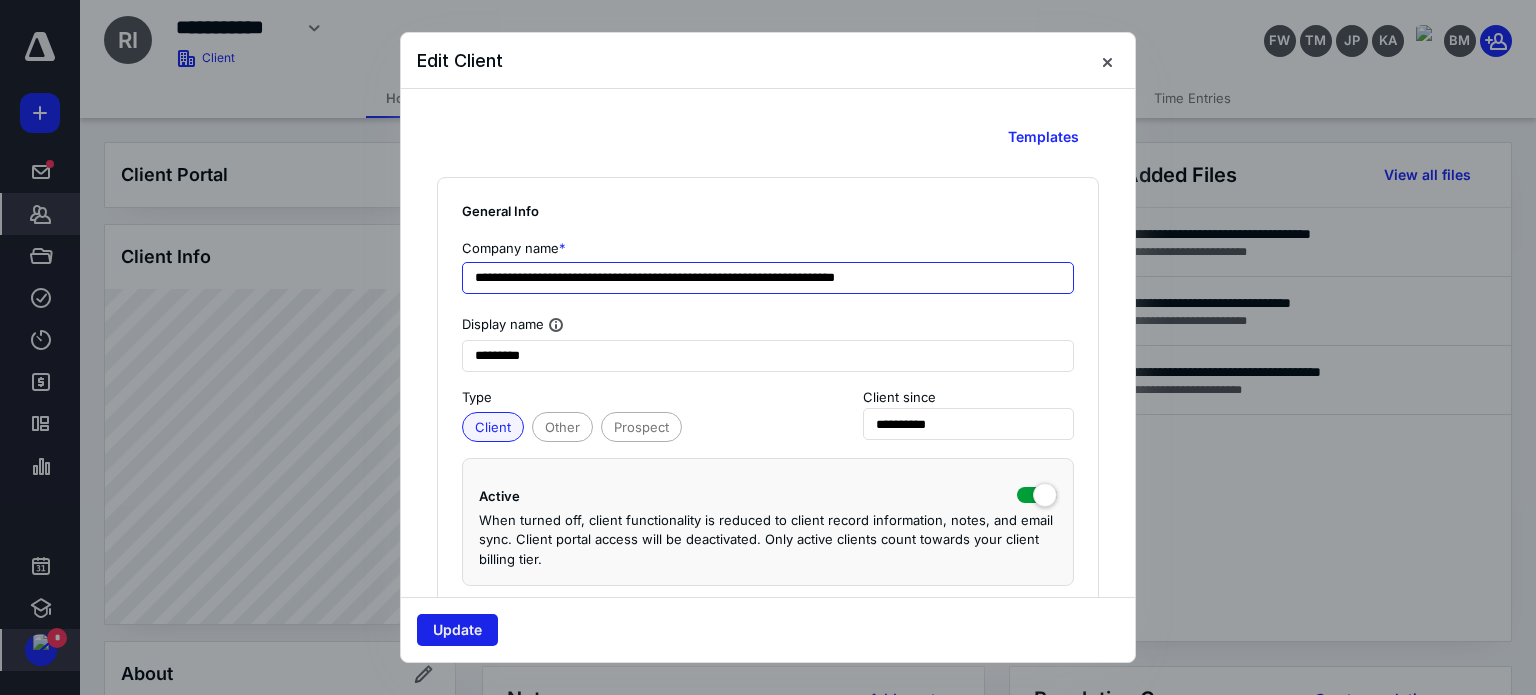 type on "**********" 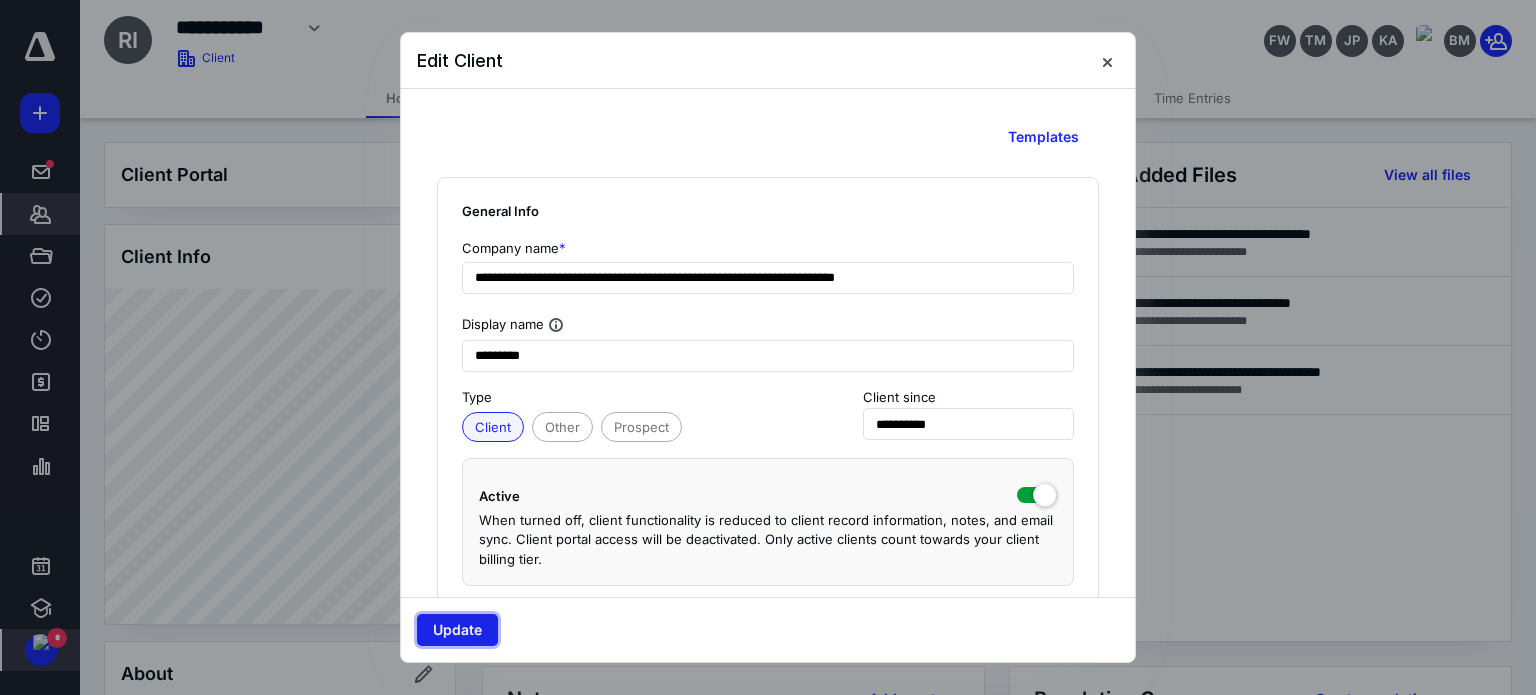 click on "Update" at bounding box center (457, 630) 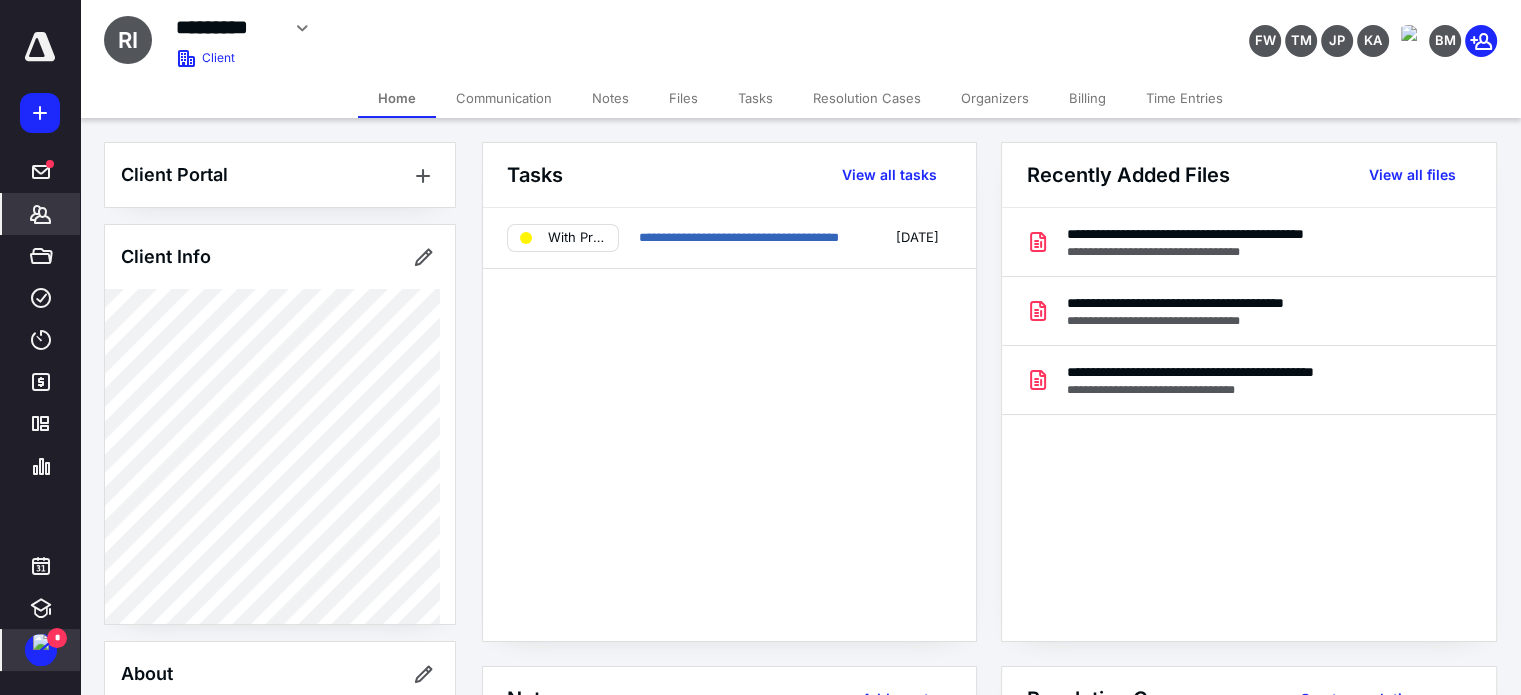 click 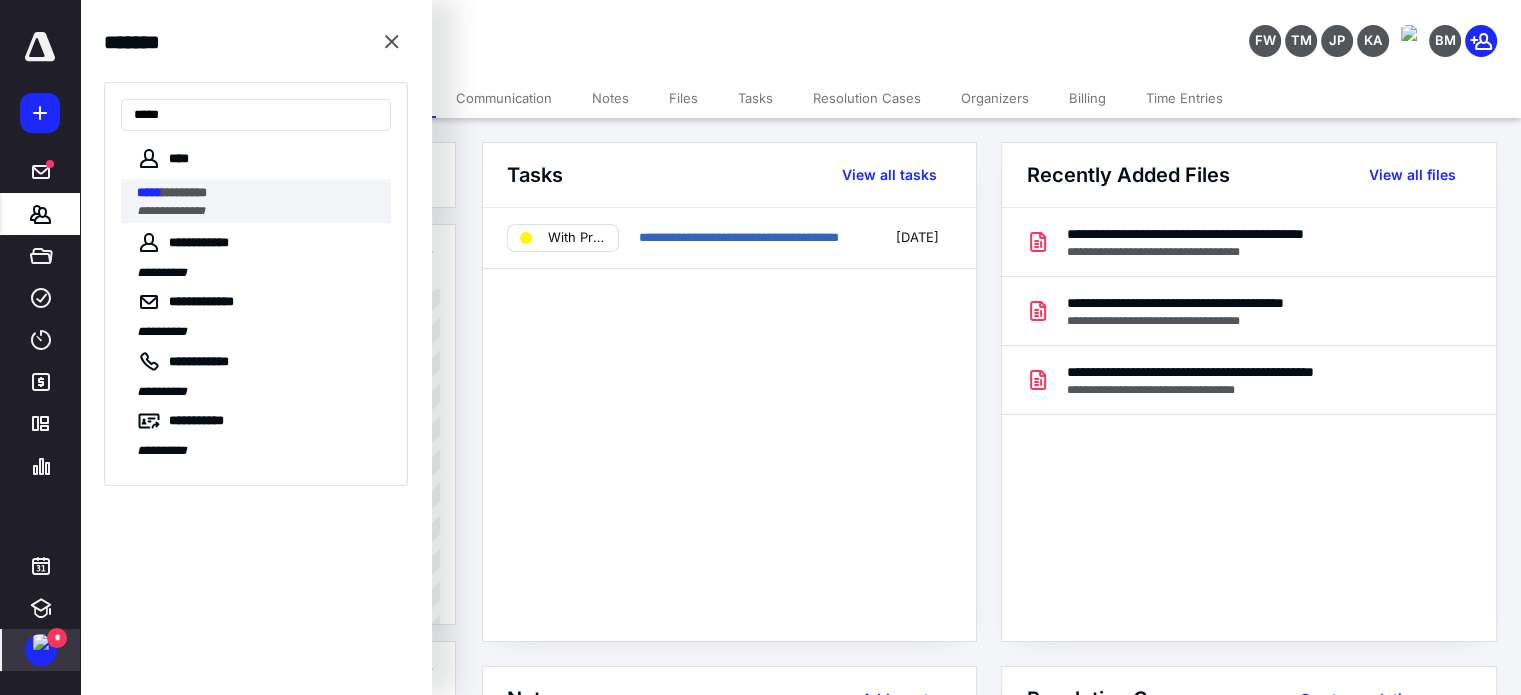 type on "*****" 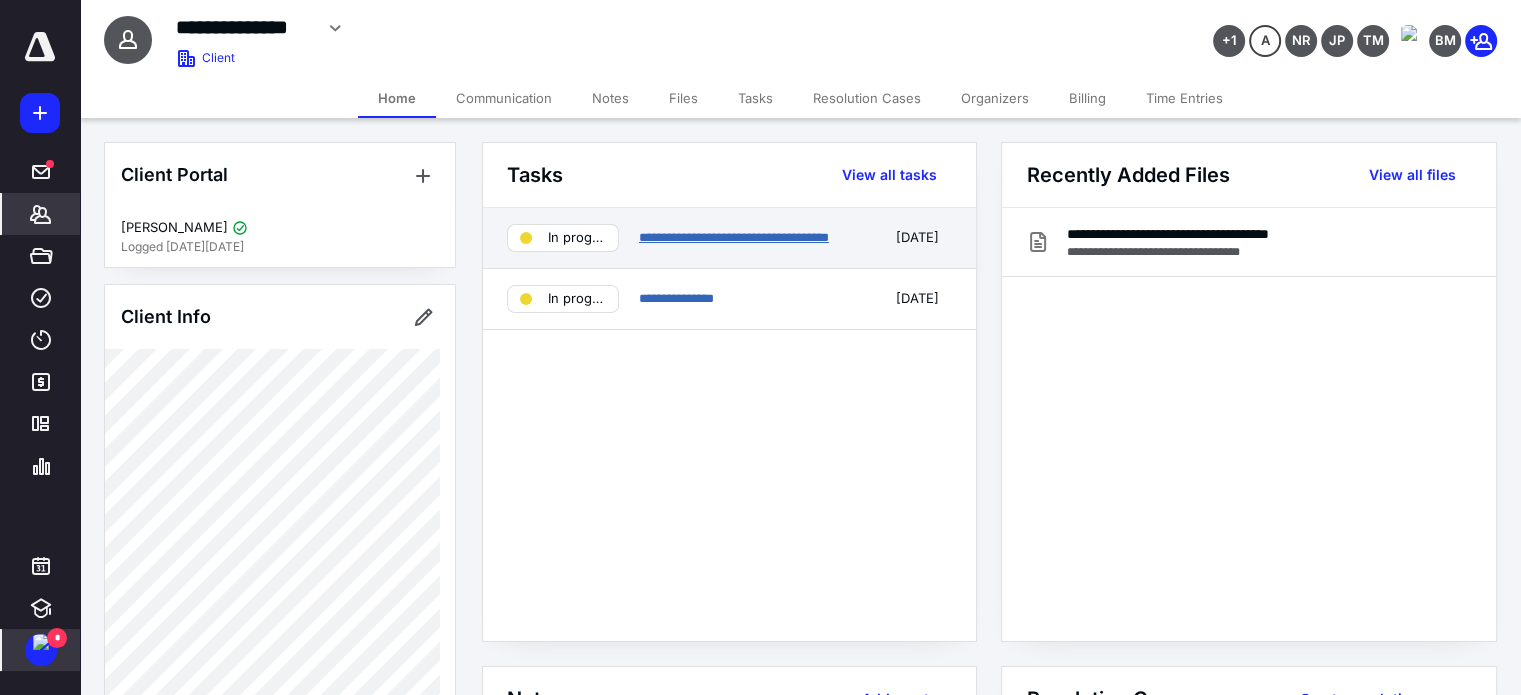 click on "**********" at bounding box center [734, 237] 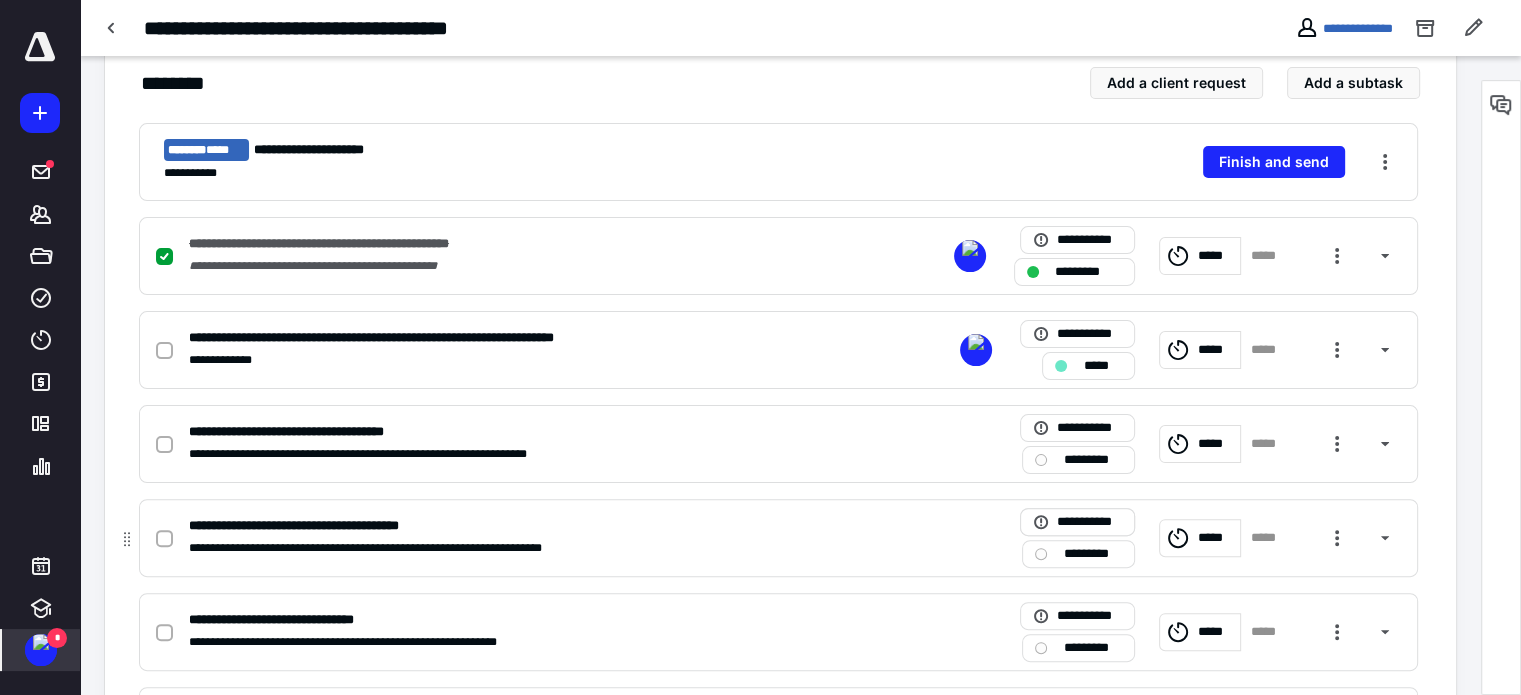 scroll, scrollTop: 500, scrollLeft: 0, axis: vertical 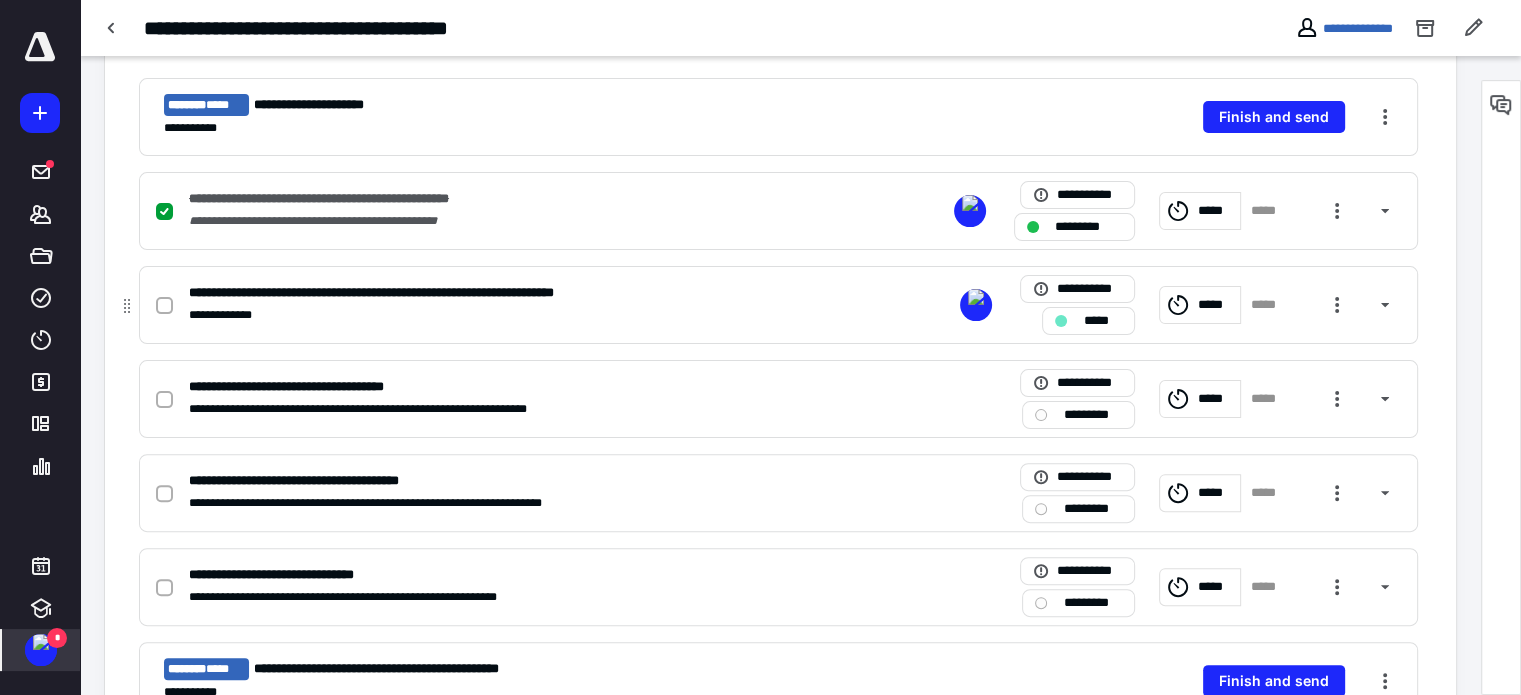 click on "*****" at bounding box center [1200, 305] 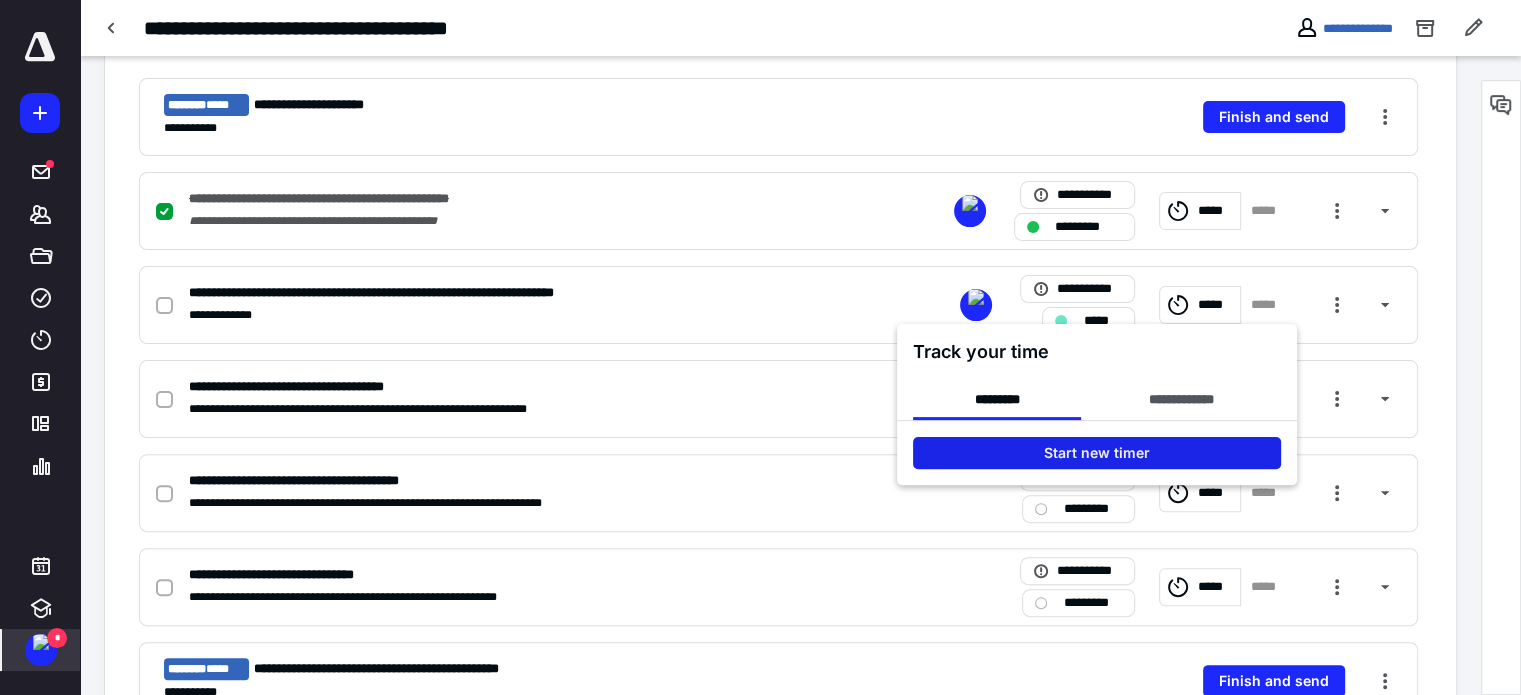 click on "Start new timer" at bounding box center [1097, 453] 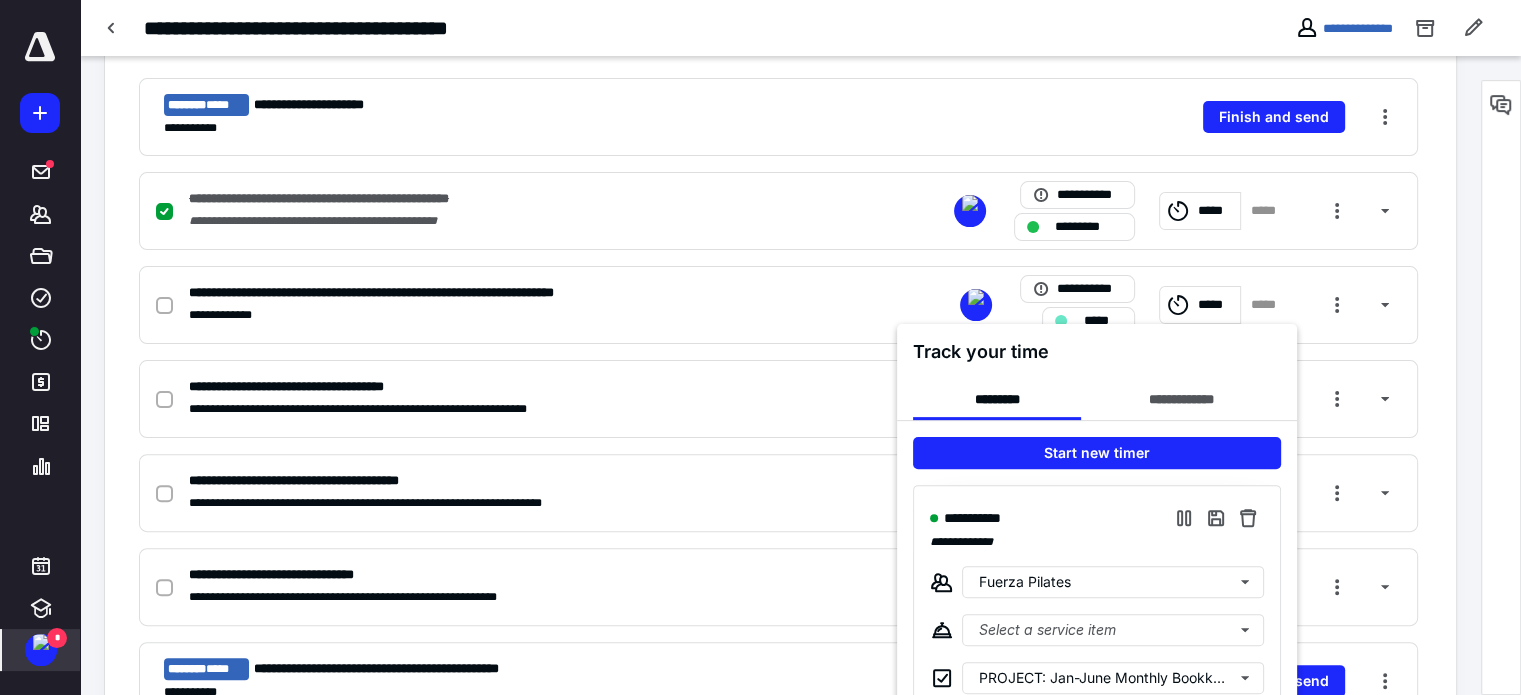 click at bounding box center (760, 347) 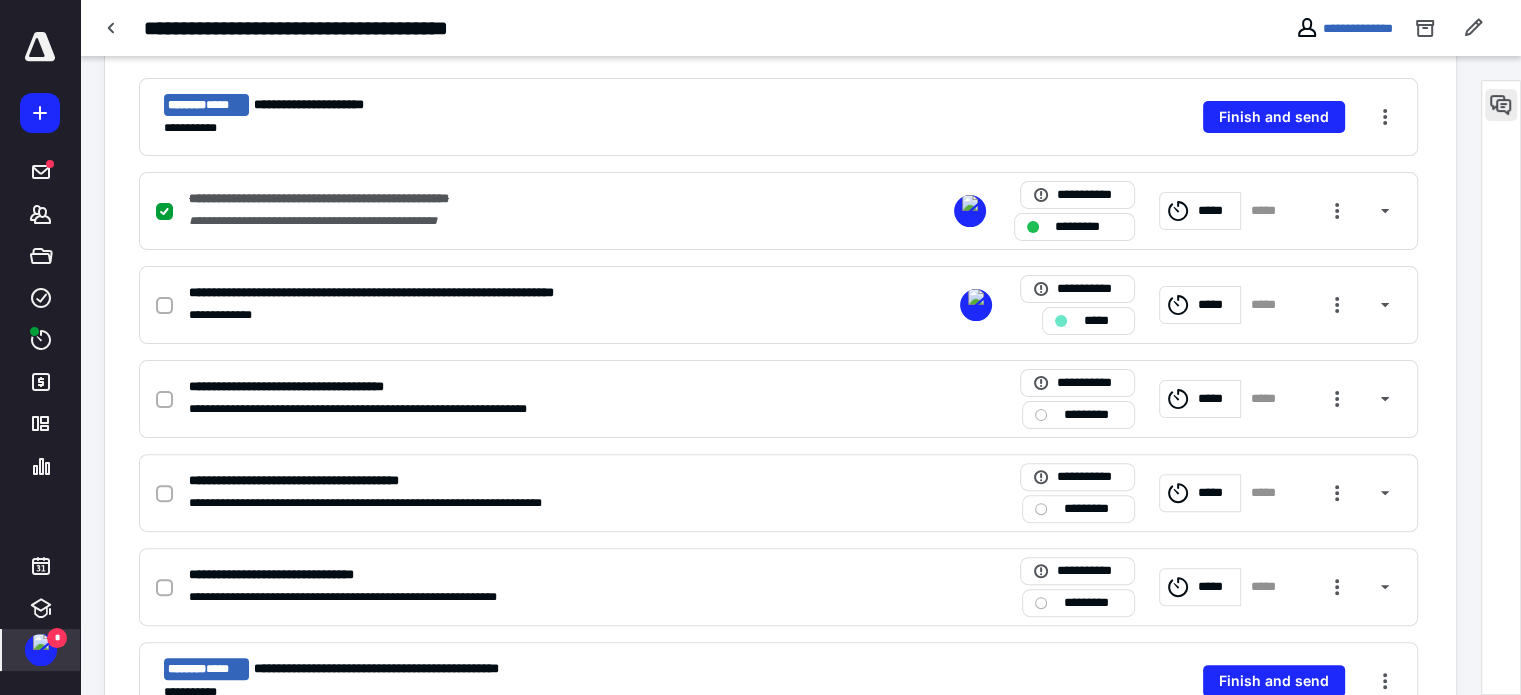 click at bounding box center [1501, 105] 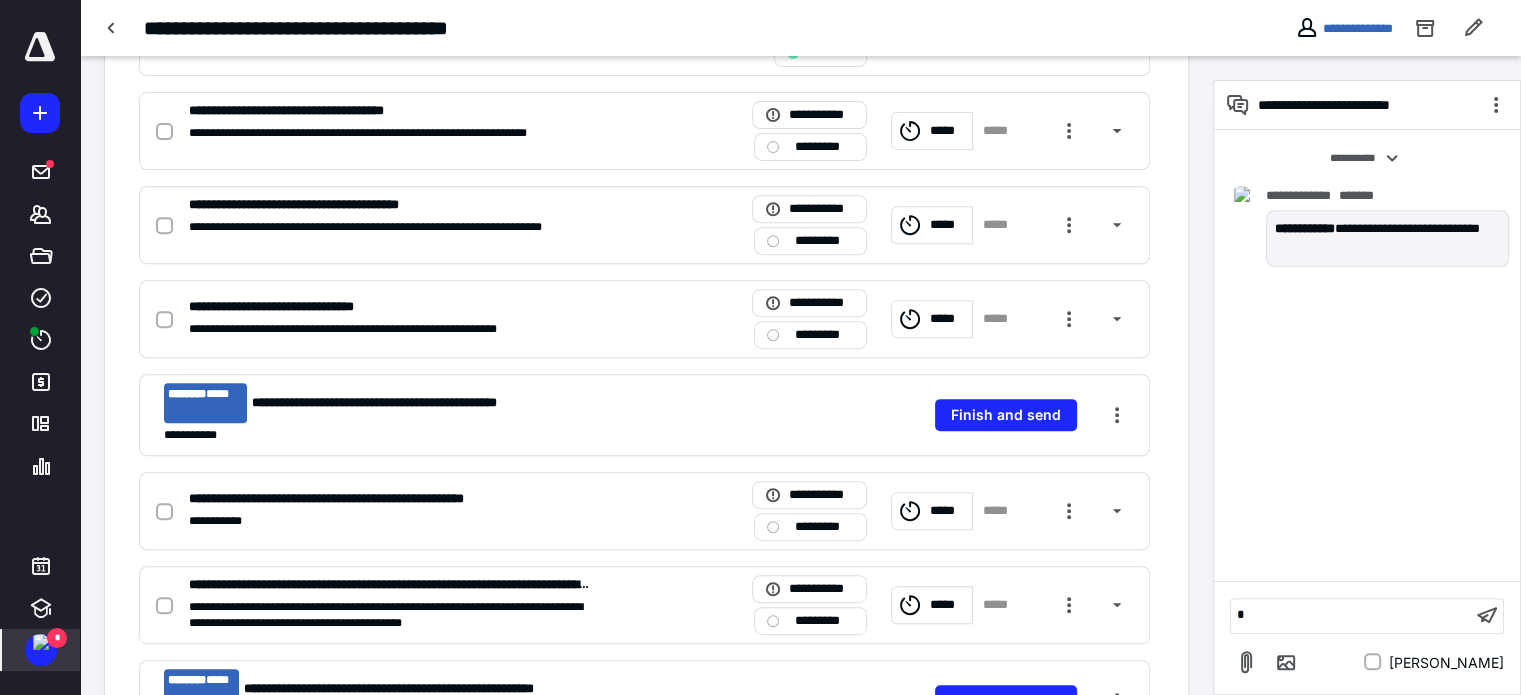 type 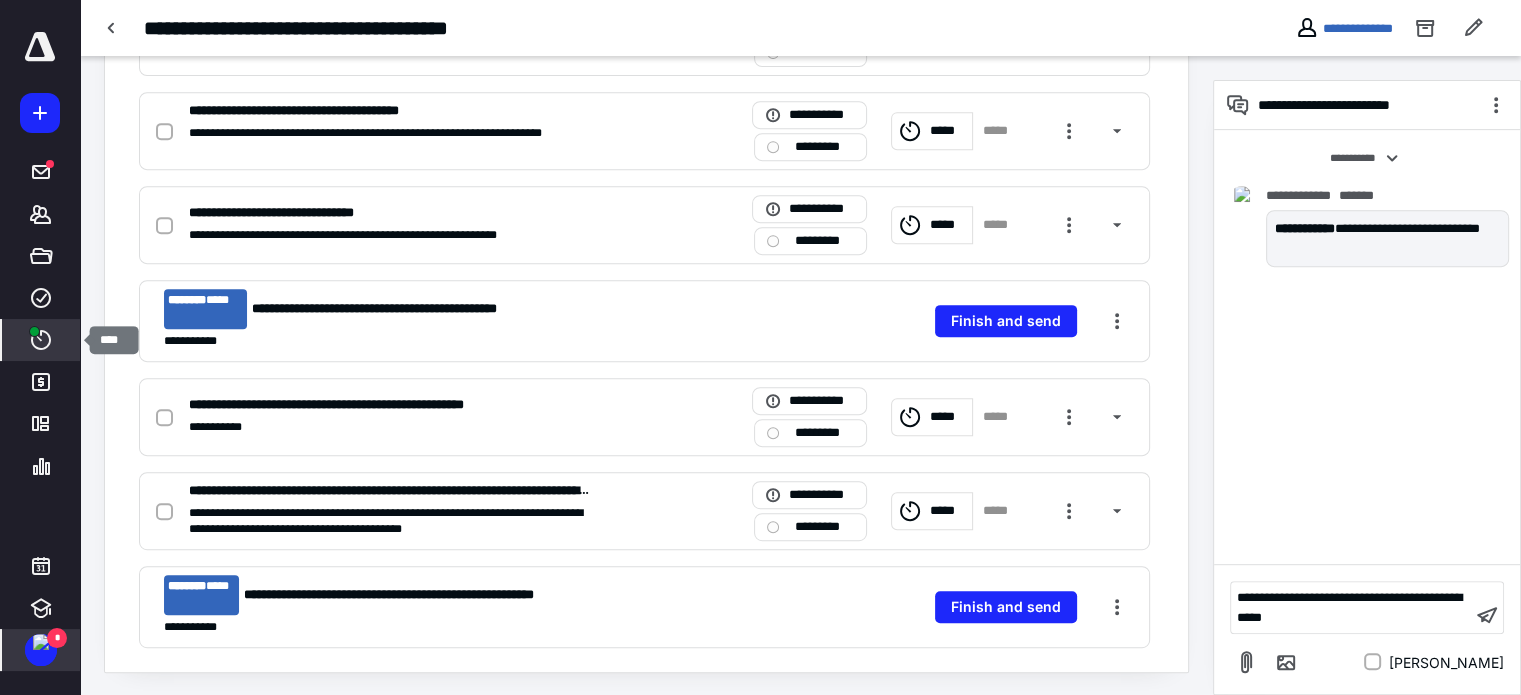 click 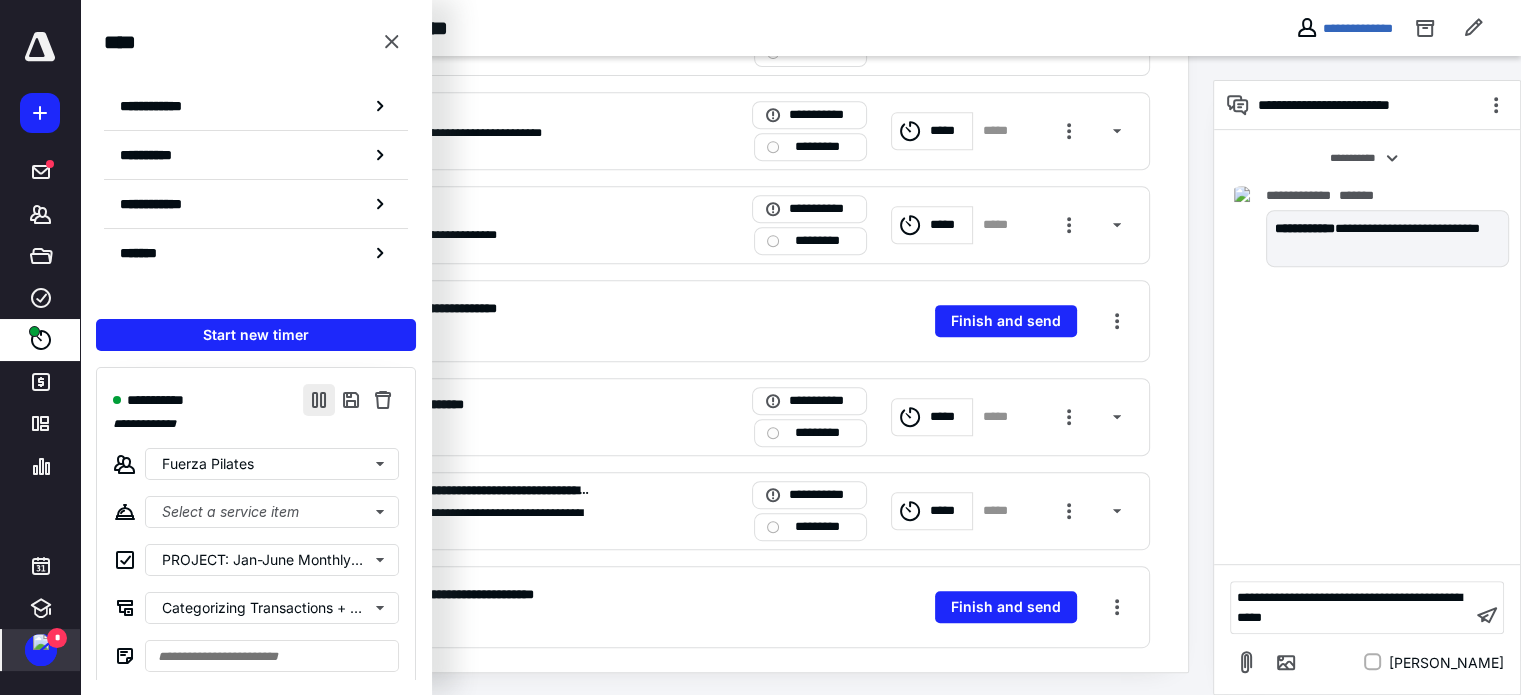 click at bounding box center (319, 400) 